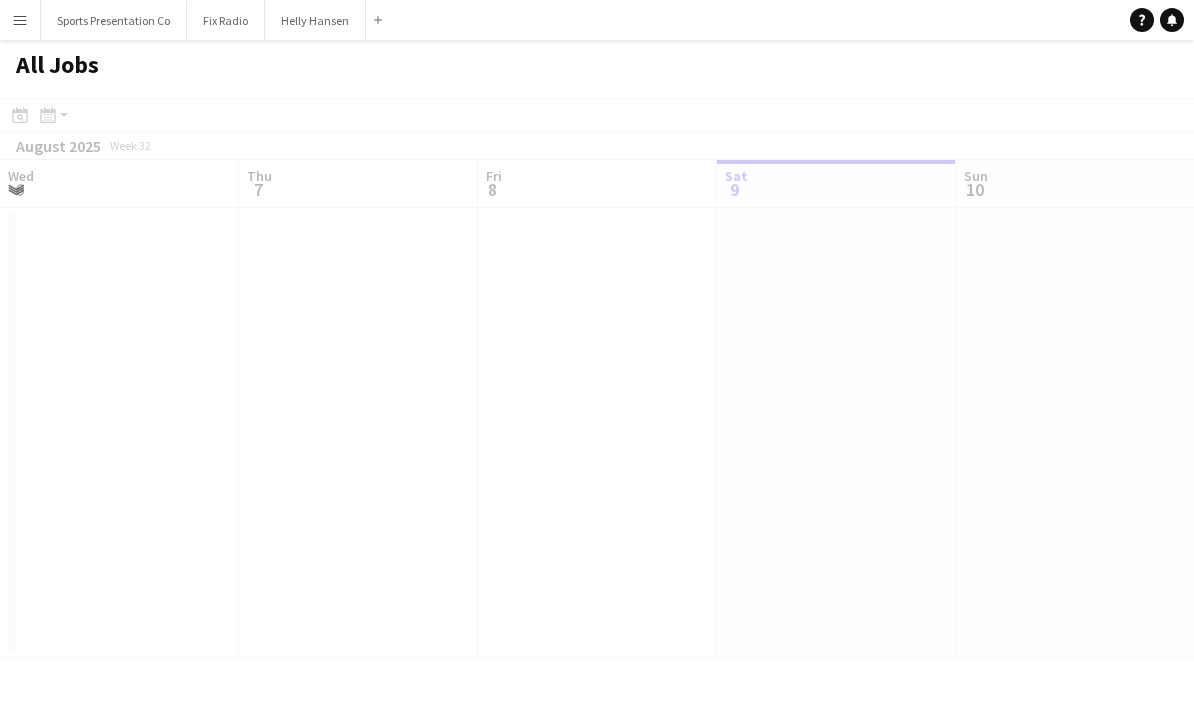 scroll, scrollTop: 0, scrollLeft: 0, axis: both 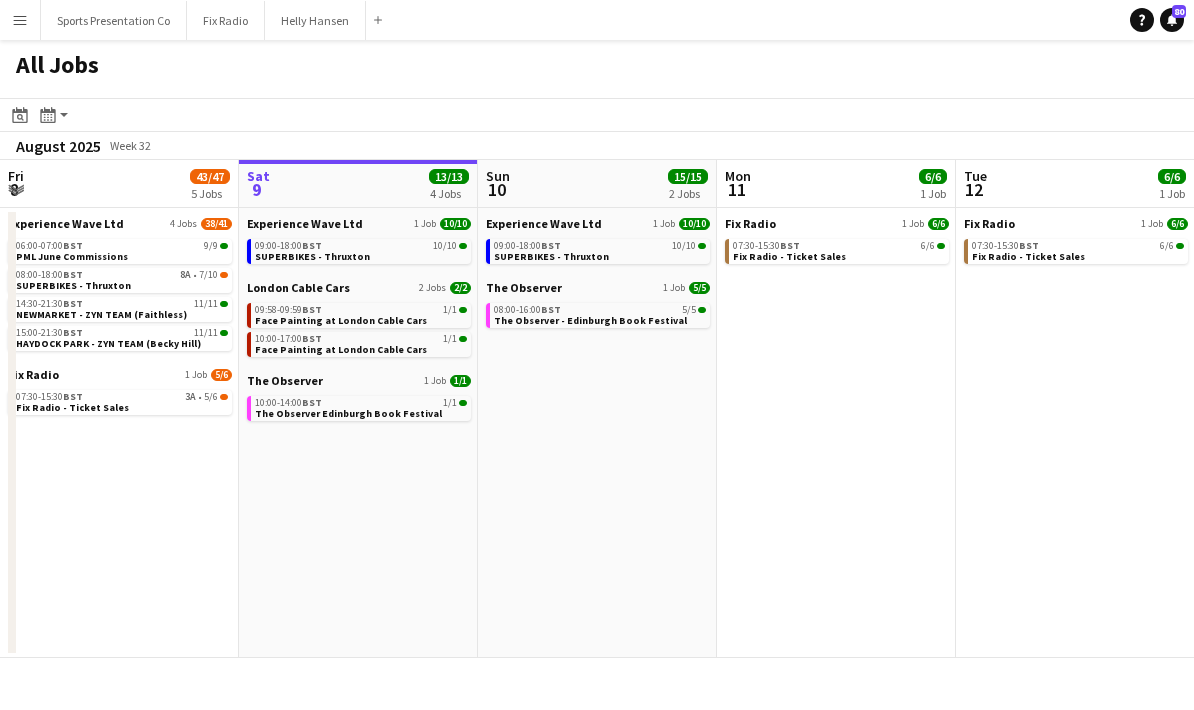 click on "Menu" at bounding box center (20, 20) 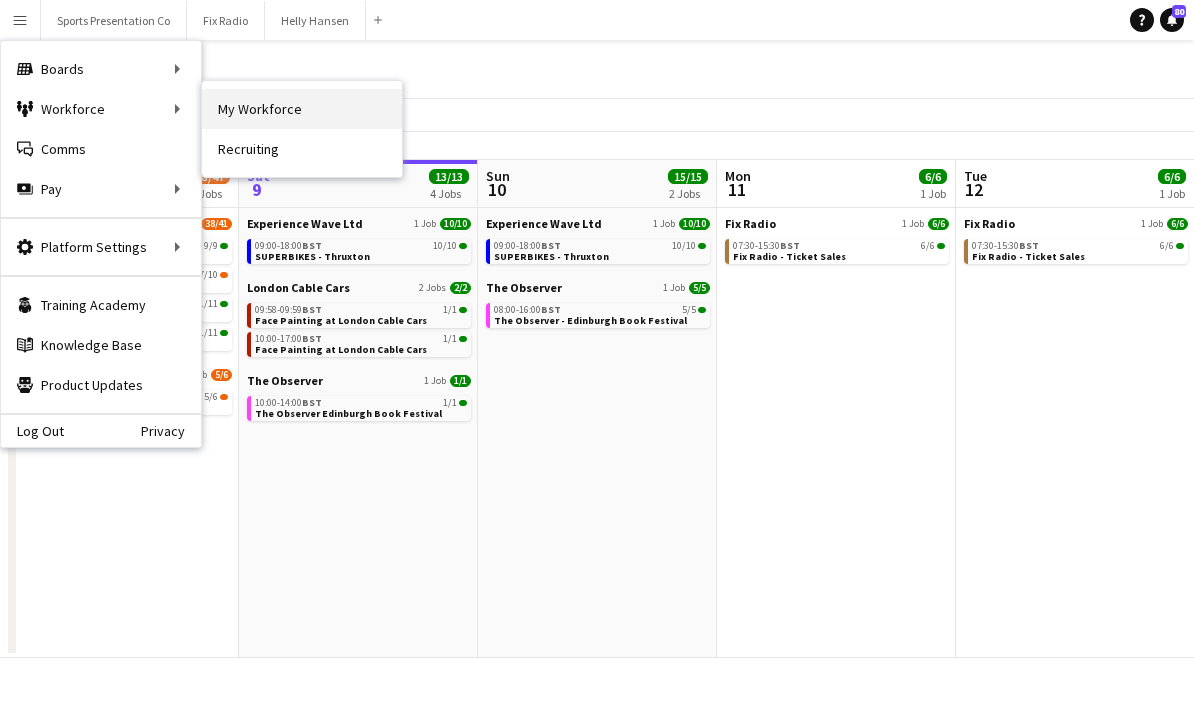 click on "My Workforce" at bounding box center (302, 109) 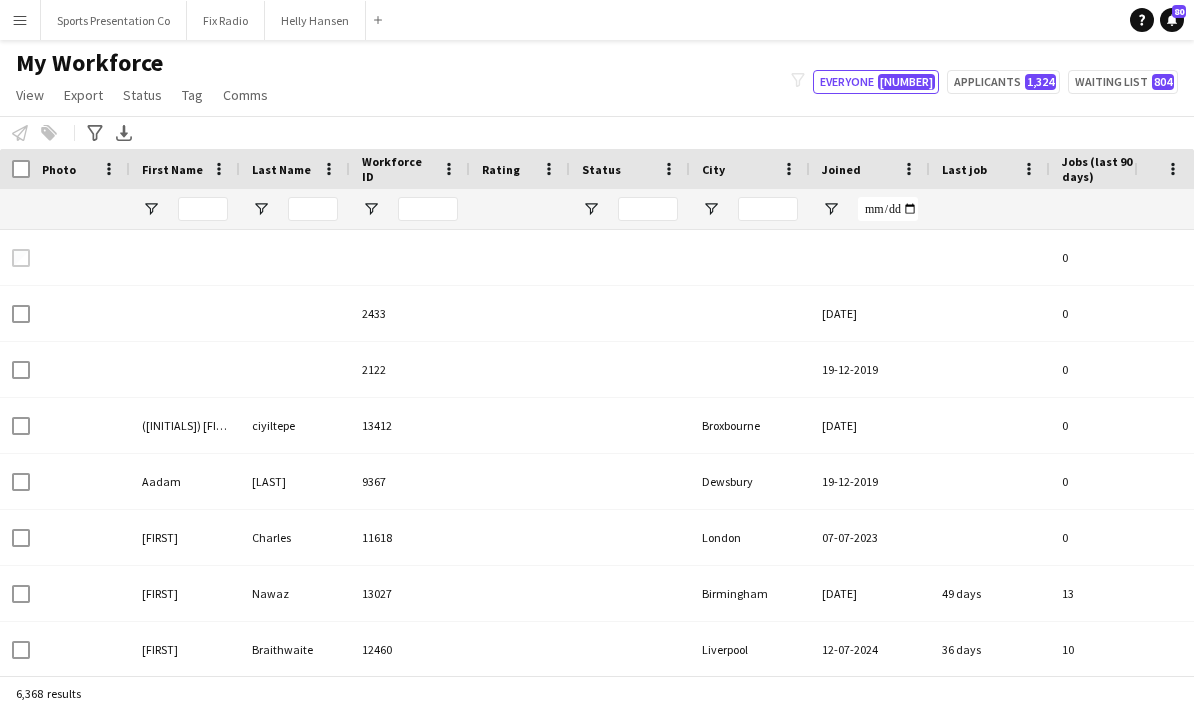 type on "****" 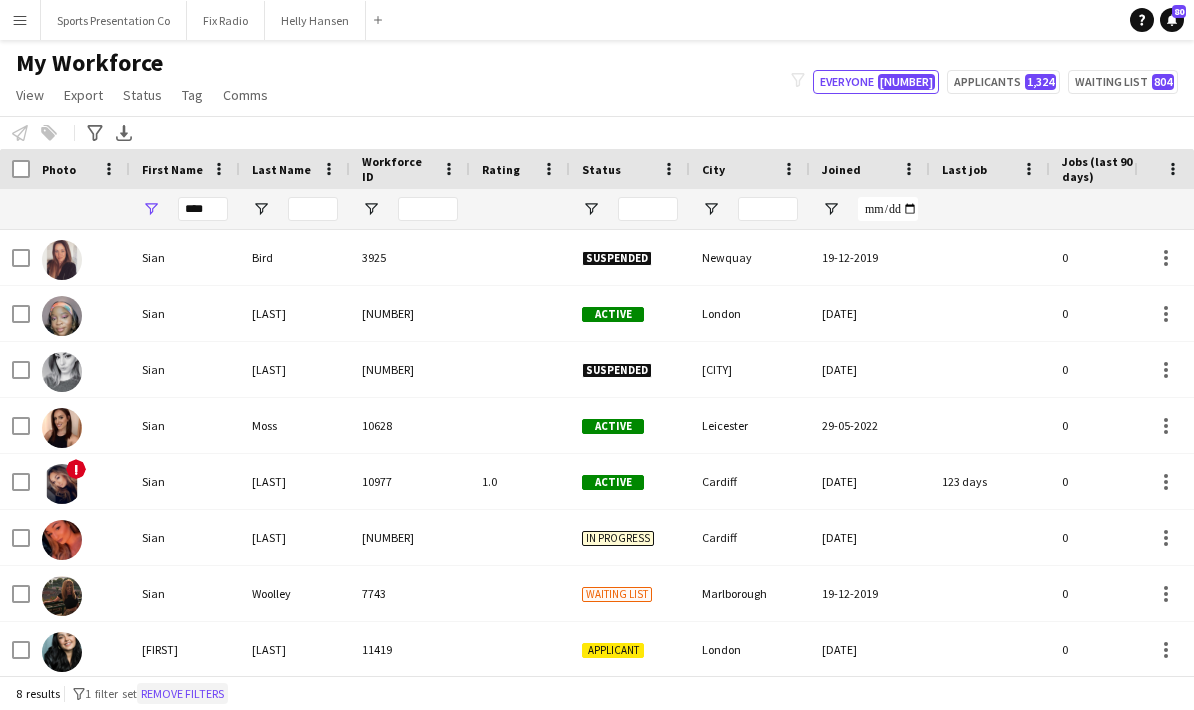 click on "Remove filters" 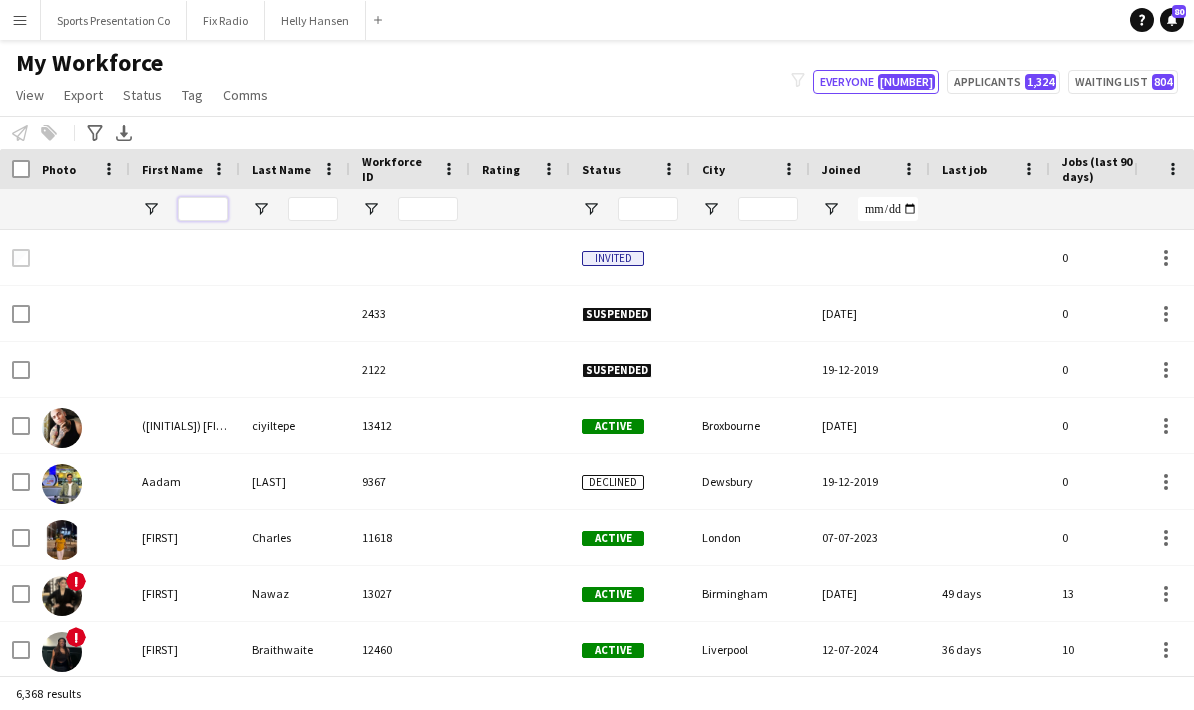 click at bounding box center (203, 209) 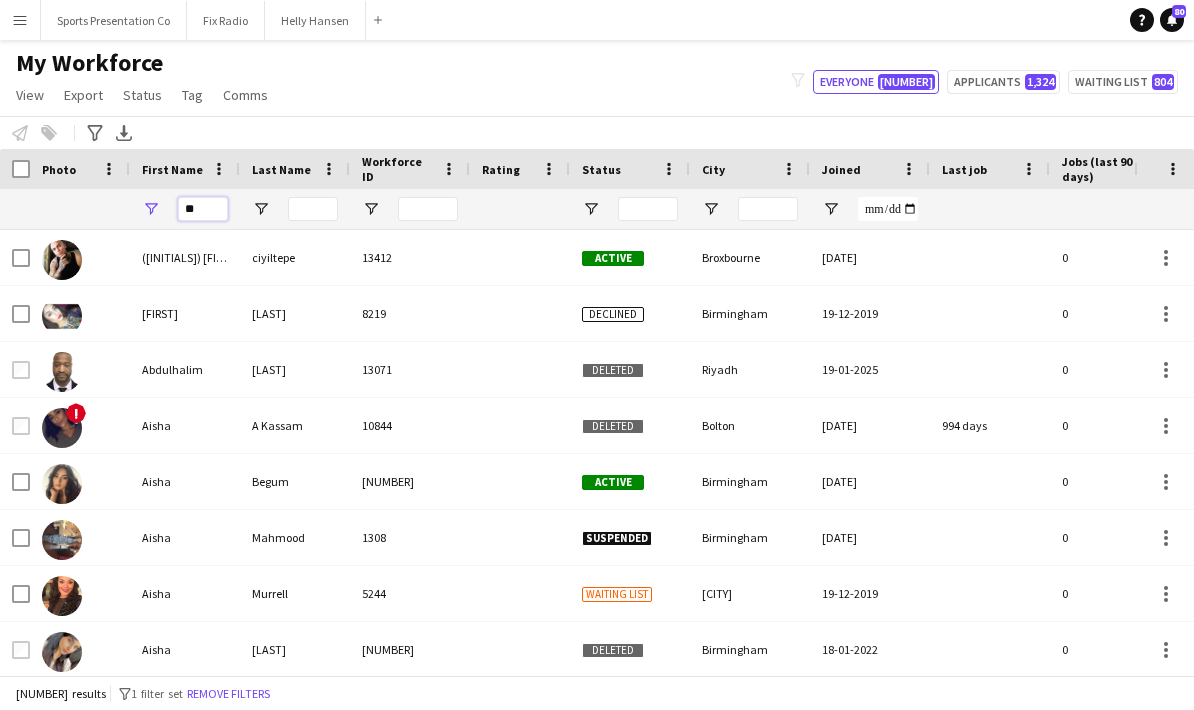 type on "*" 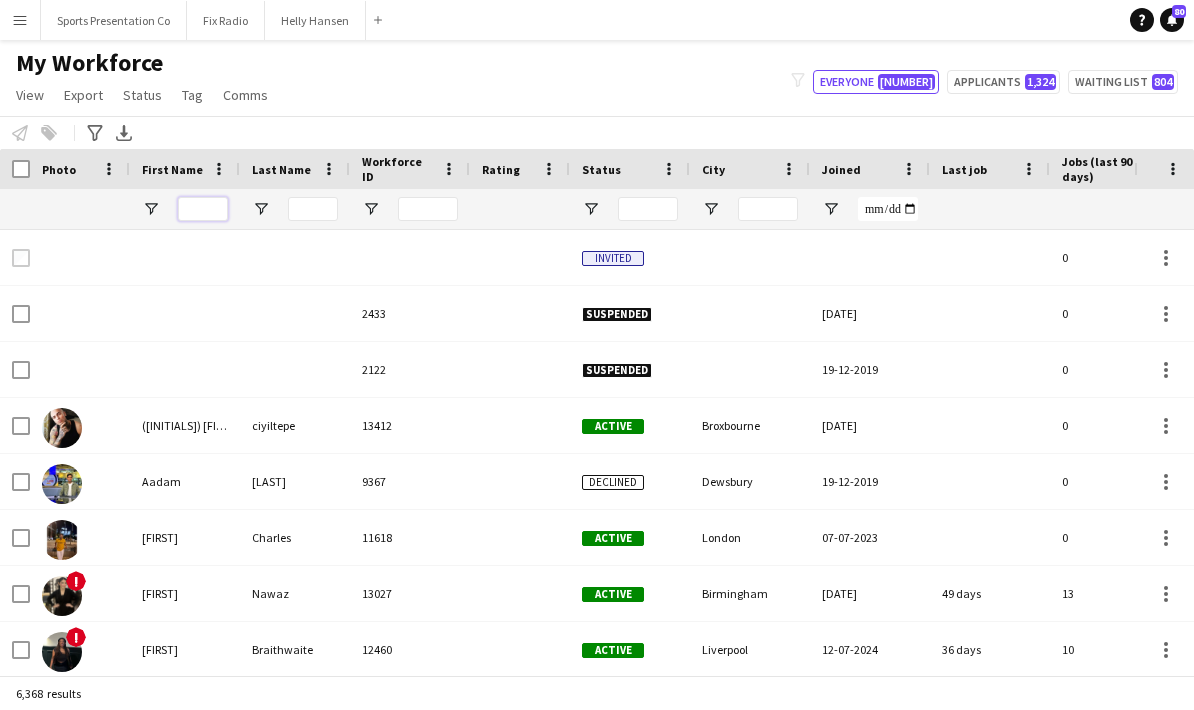 click at bounding box center (203, 209) 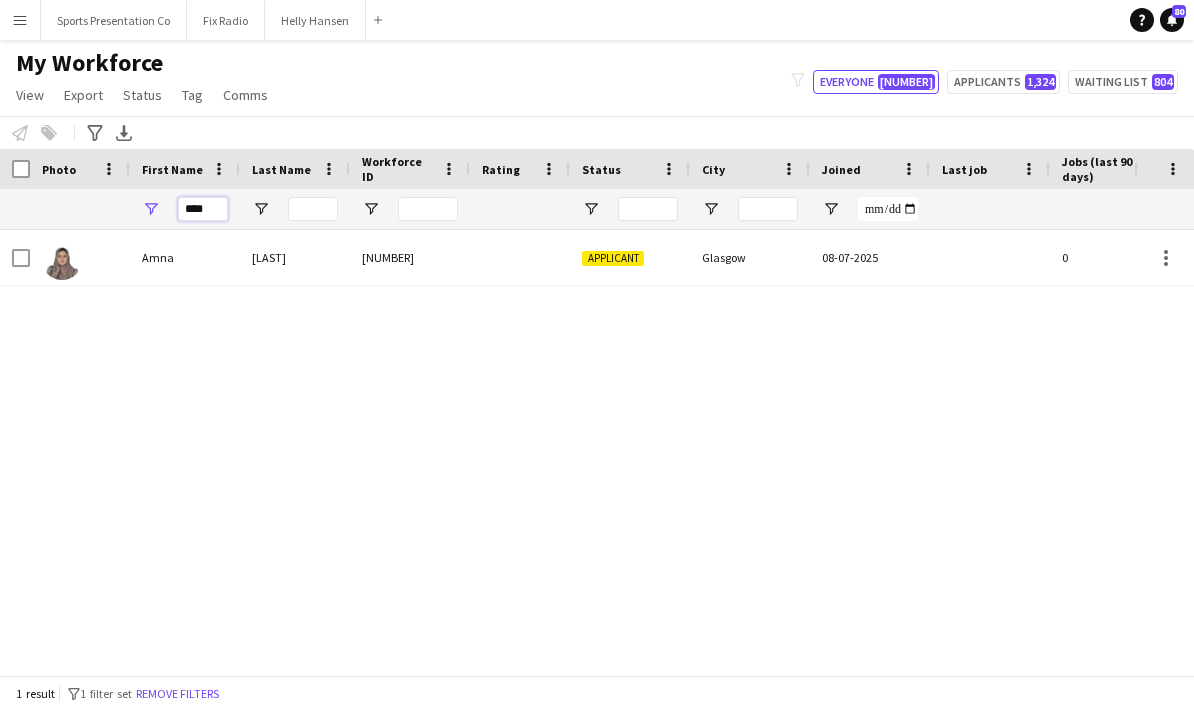 type on "****" 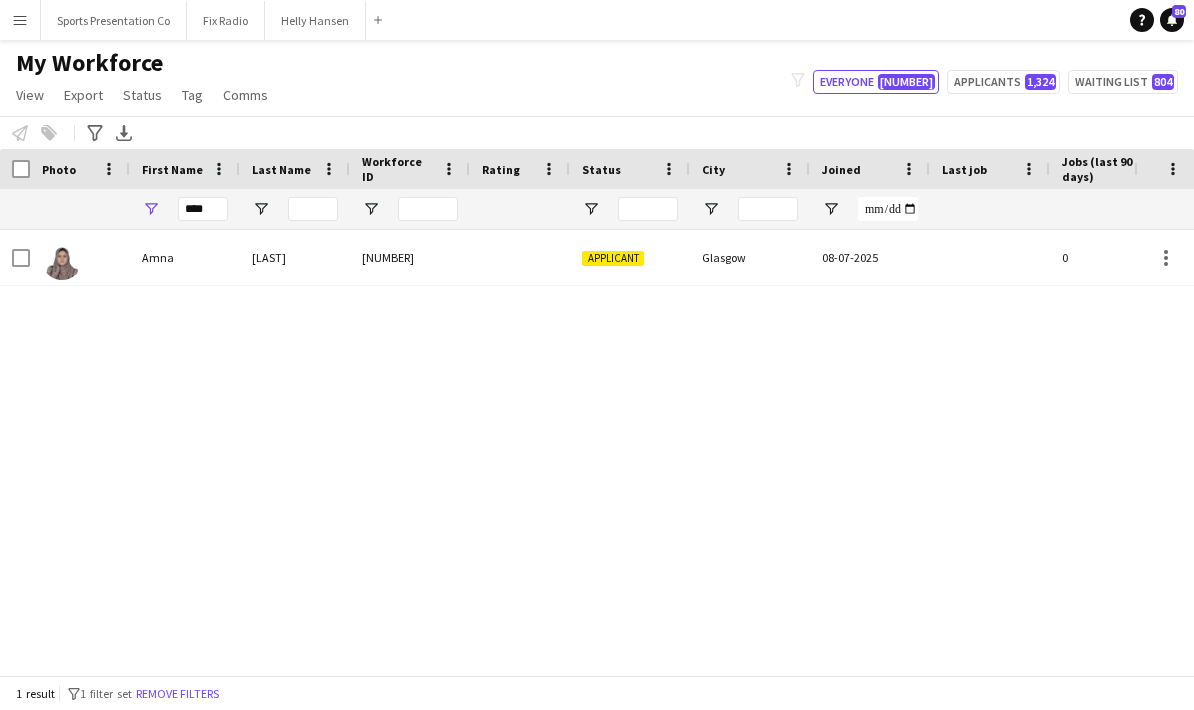 click on "Menu
Boards
Boards   Boards   All jobs   Status
Workforce
Workforce   My Workforce   Recruiting
Comms
Comms
Pay
Pay   Approvals   Payments   Reports   Invoices
Platform Settings
Platform Settings   App settings   Your settings   Profiles
Training Academy
Training Academy
Knowledge Base
Knowledge Base
Product Updates
Product Updates   Log Out   Privacy   Sports Presentation Co
Close
Fix Radio
Close
Helly Hansen
Close
Add
Help
Notifications
80   My Workforce   View   Views  Default view New view Edit name" at bounding box center (597, 355) 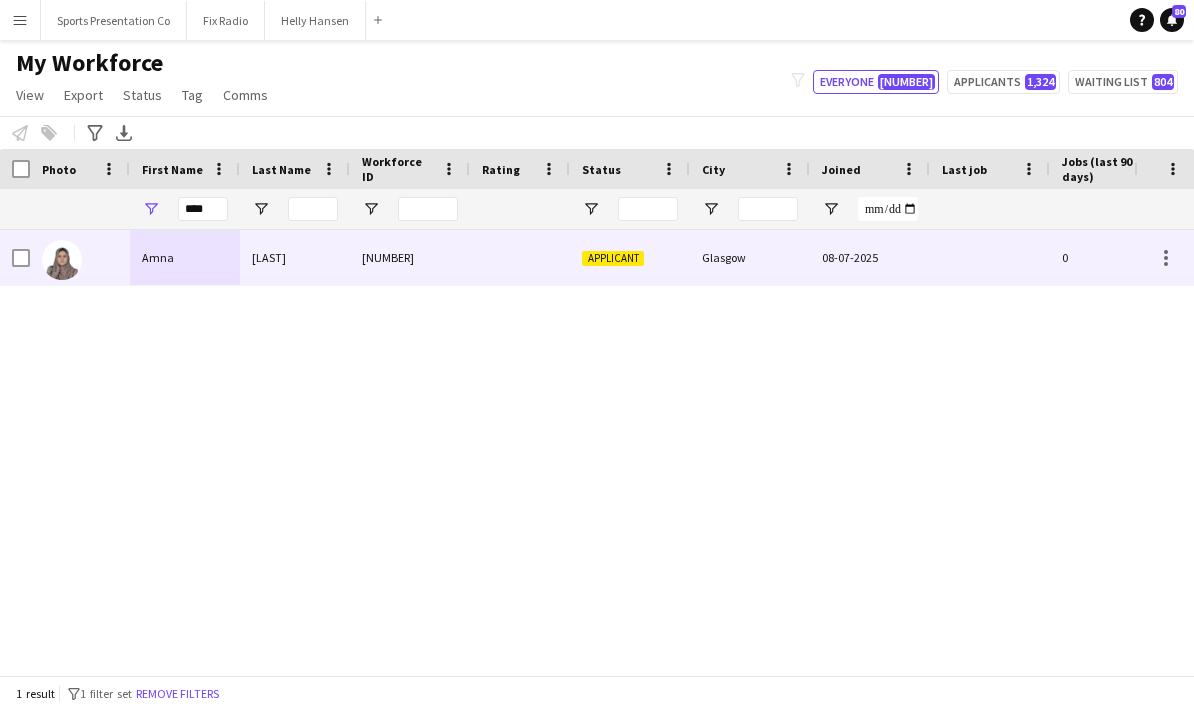 click on "Amna" at bounding box center [185, 257] 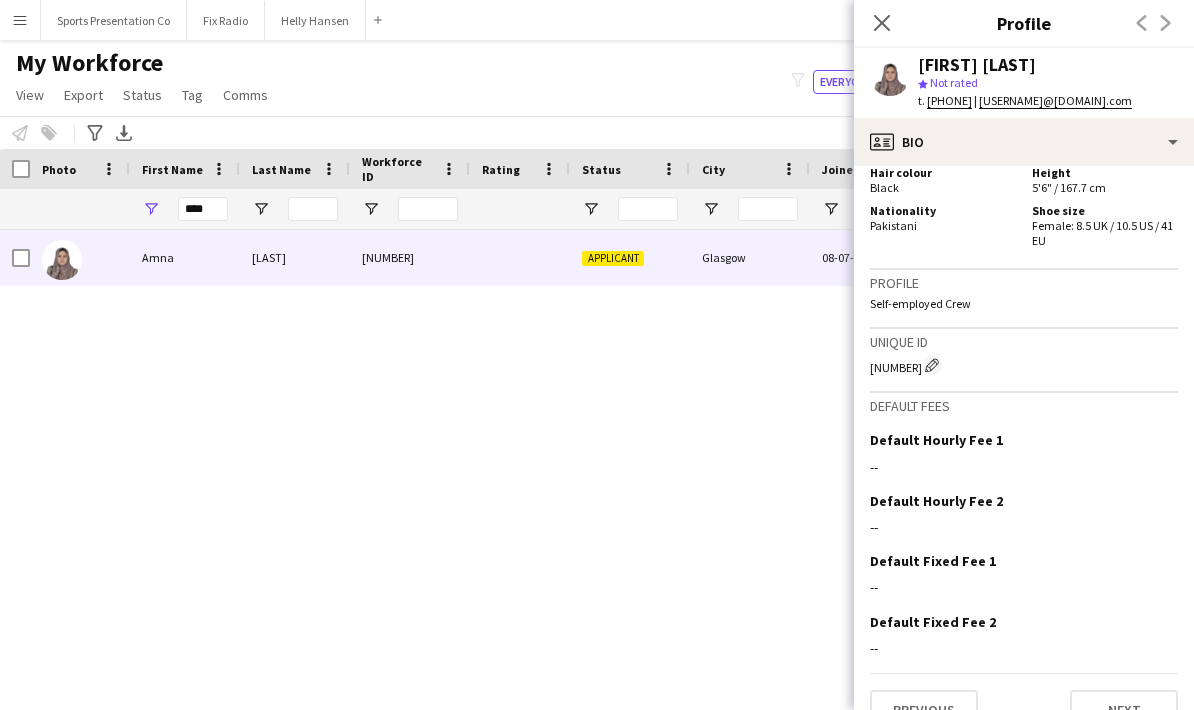 scroll, scrollTop: 978, scrollLeft: 0, axis: vertical 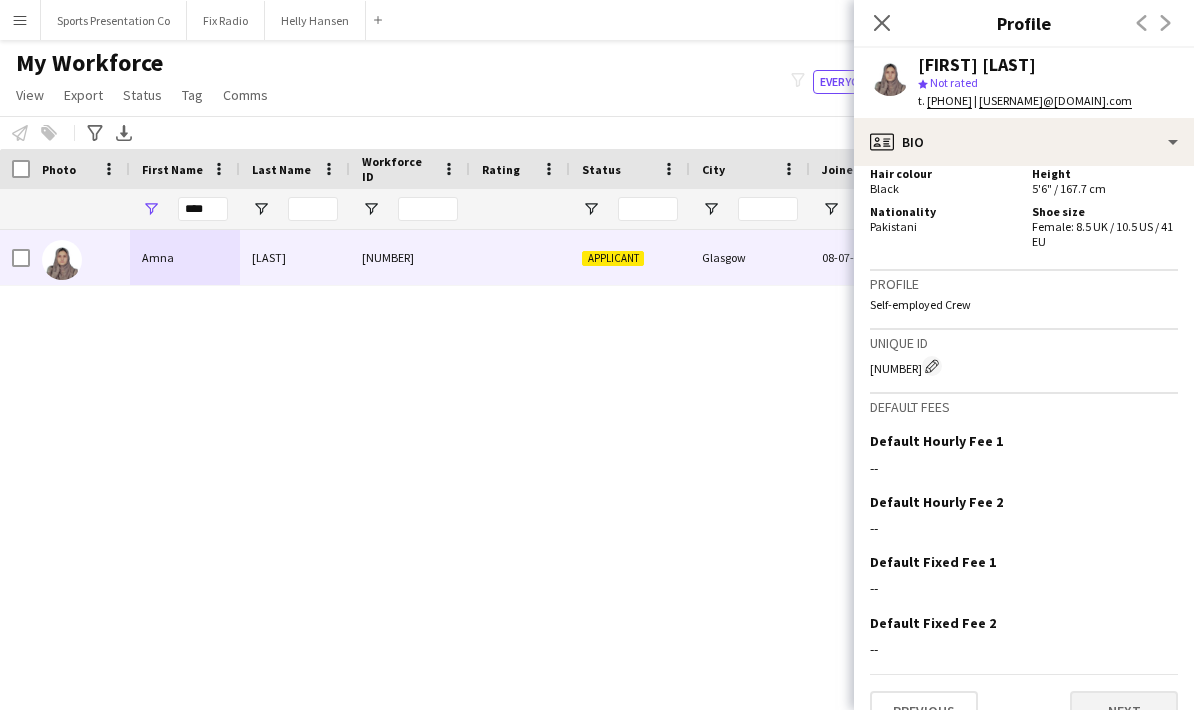 click on "Next" 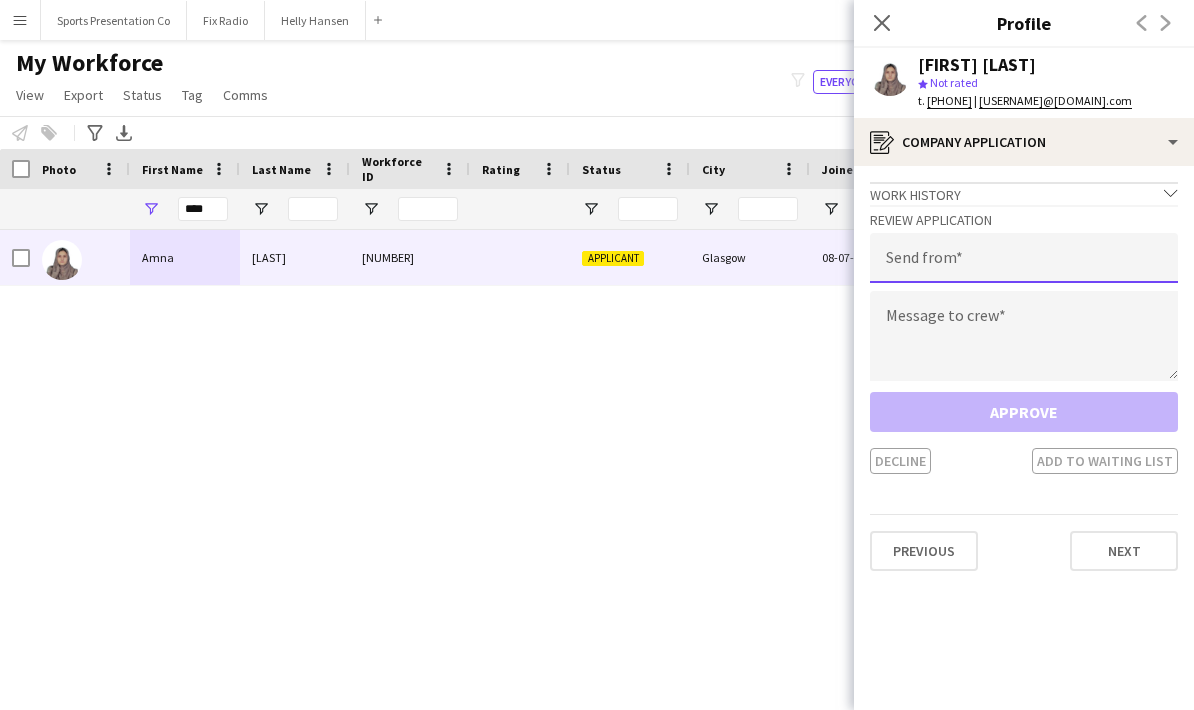 click 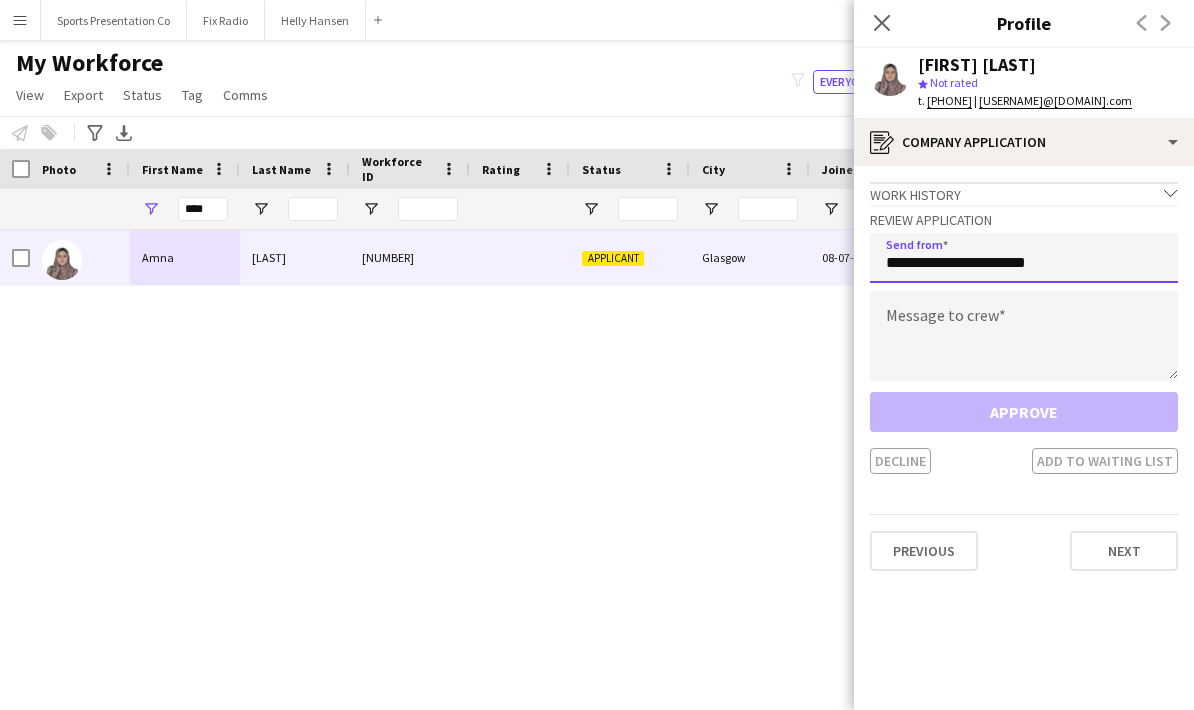 type on "**********" 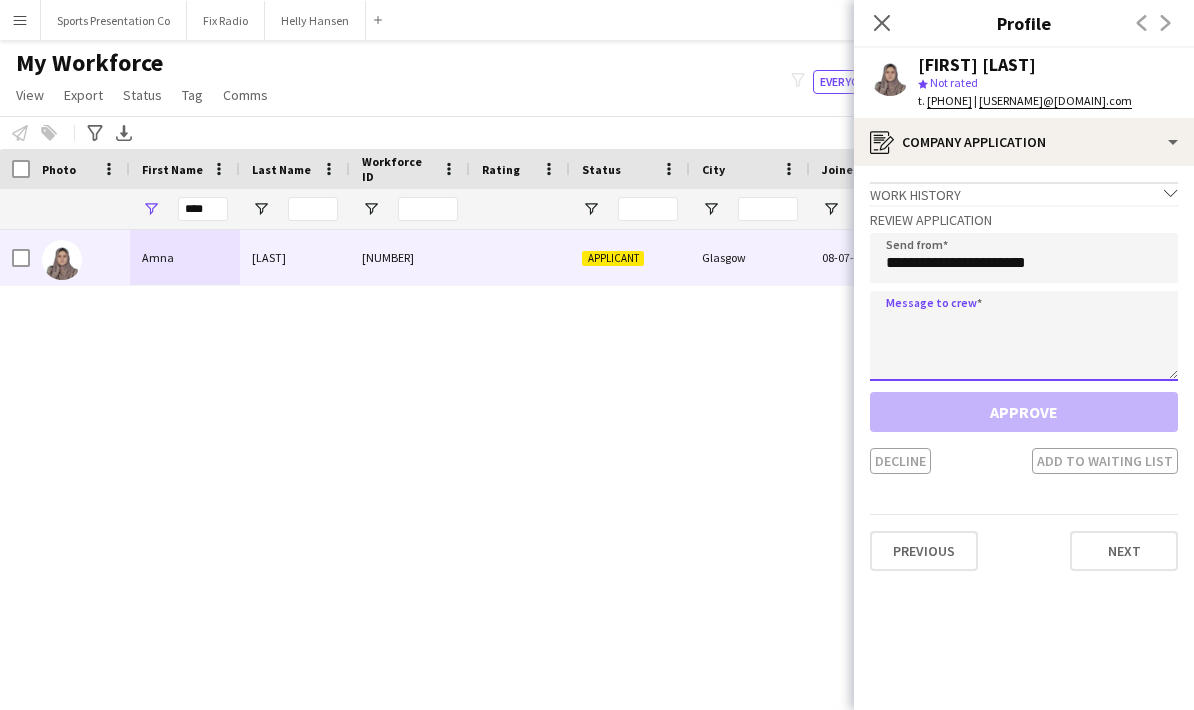 click 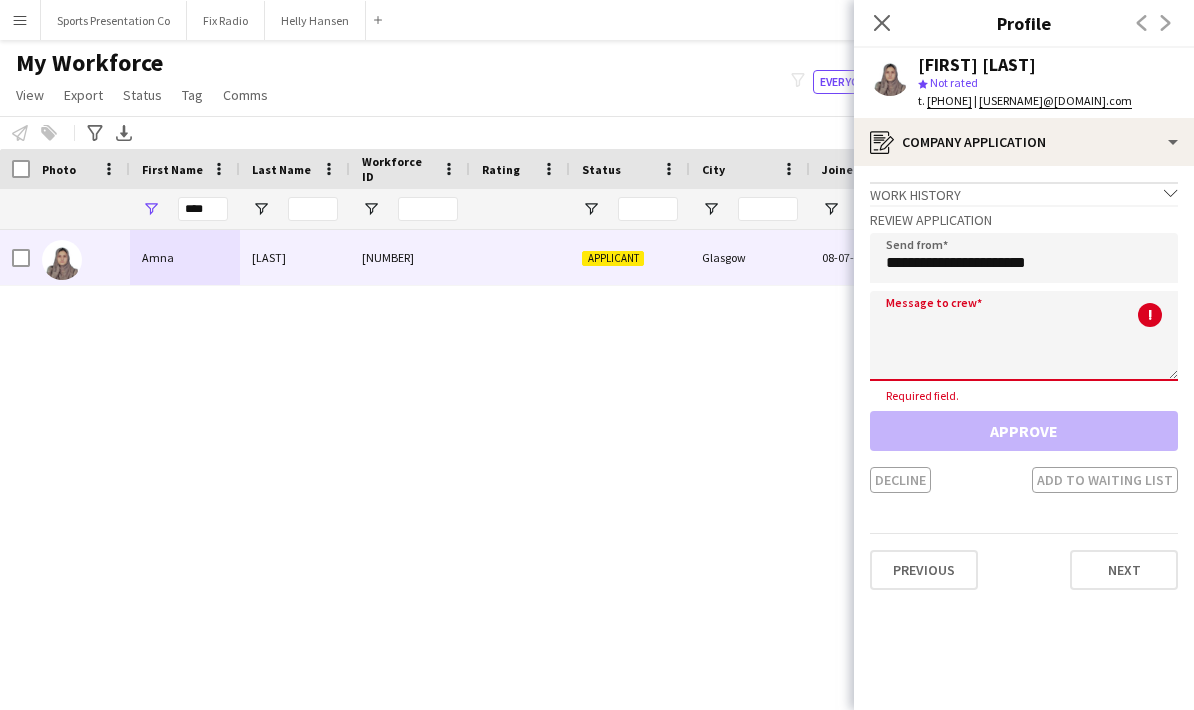 type on "*" 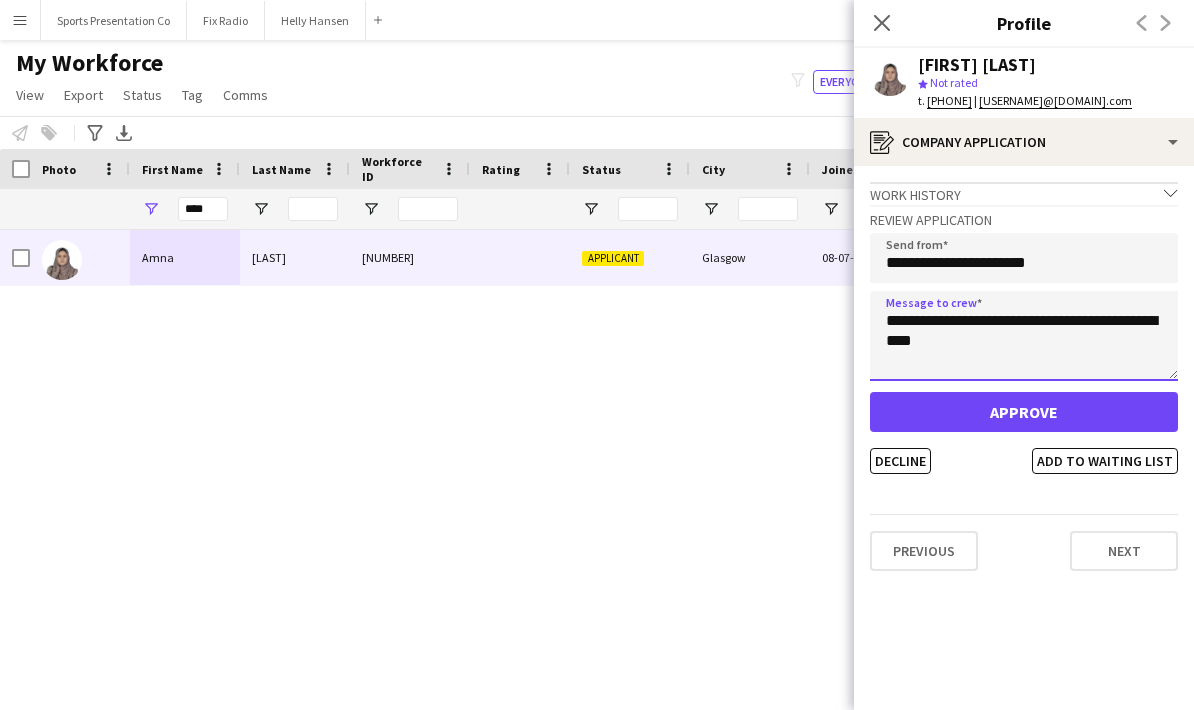 type on "**********" 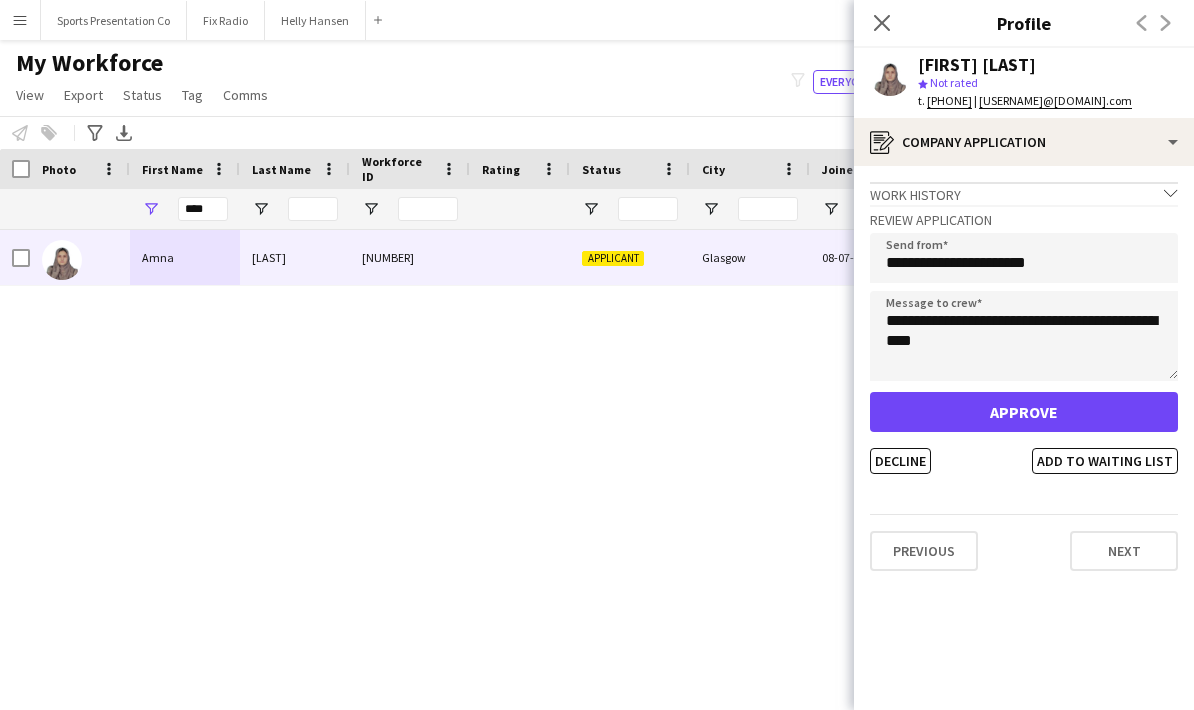 click on "Approve" 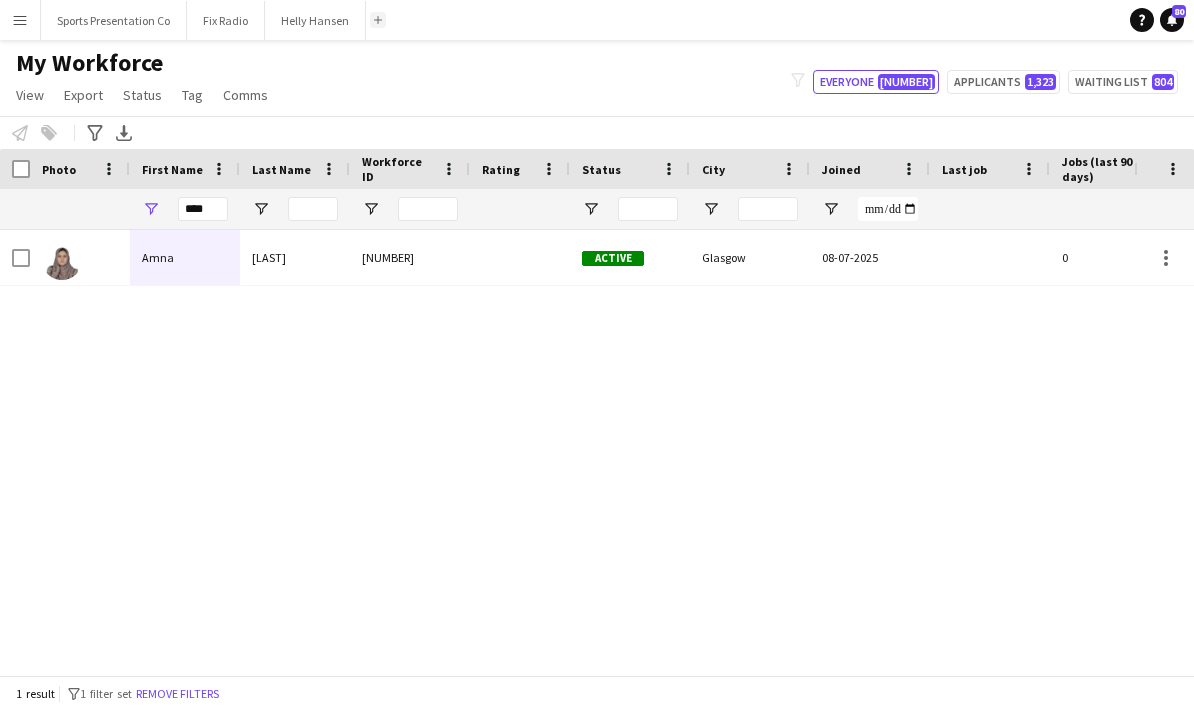 click on "Add" at bounding box center [378, 20] 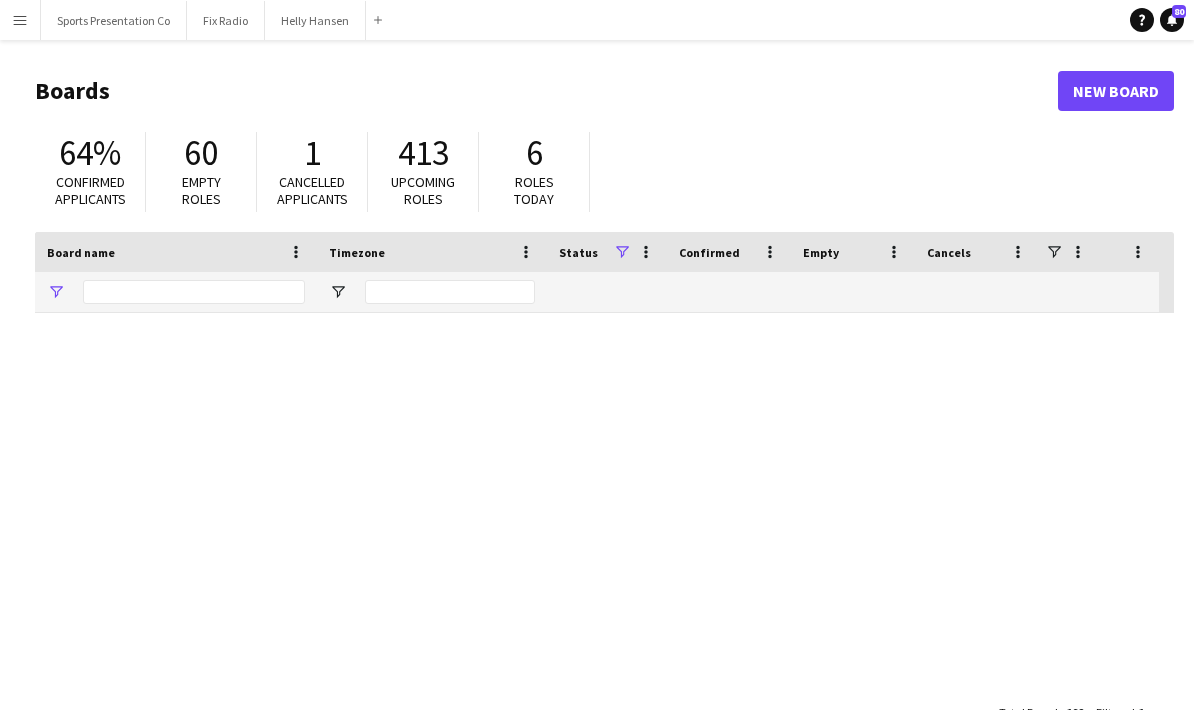 type on "****" 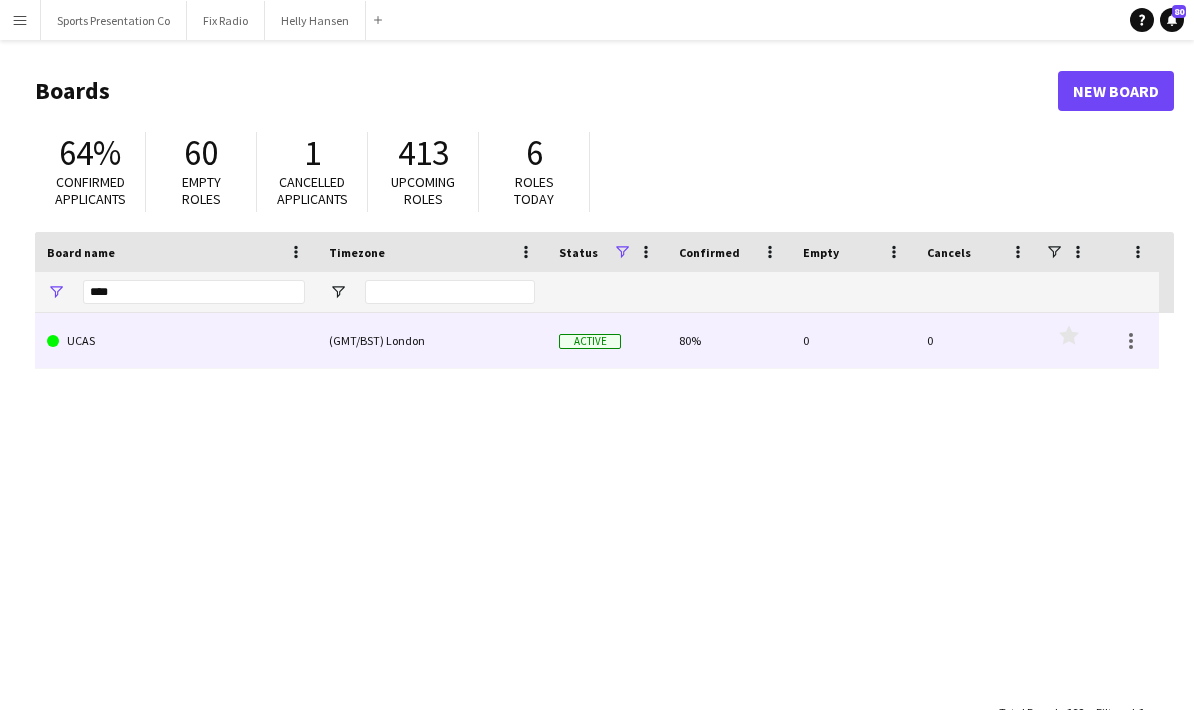 click on "UCAS" 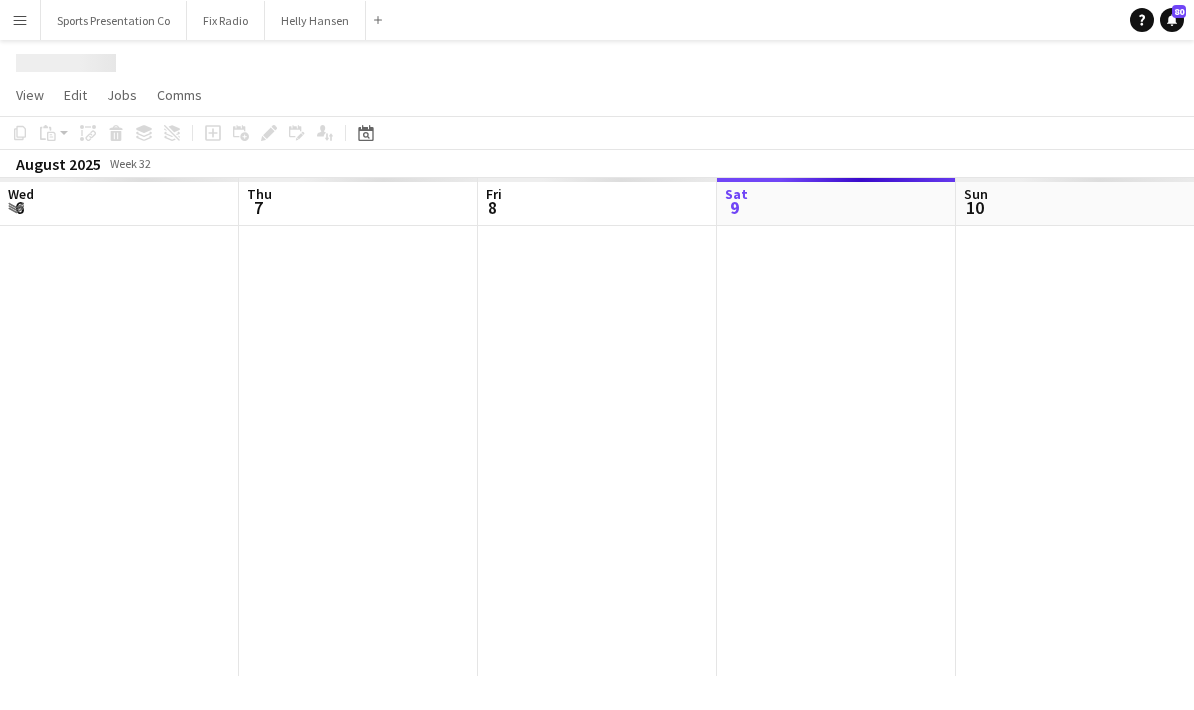 scroll, scrollTop: 0, scrollLeft: 478, axis: horizontal 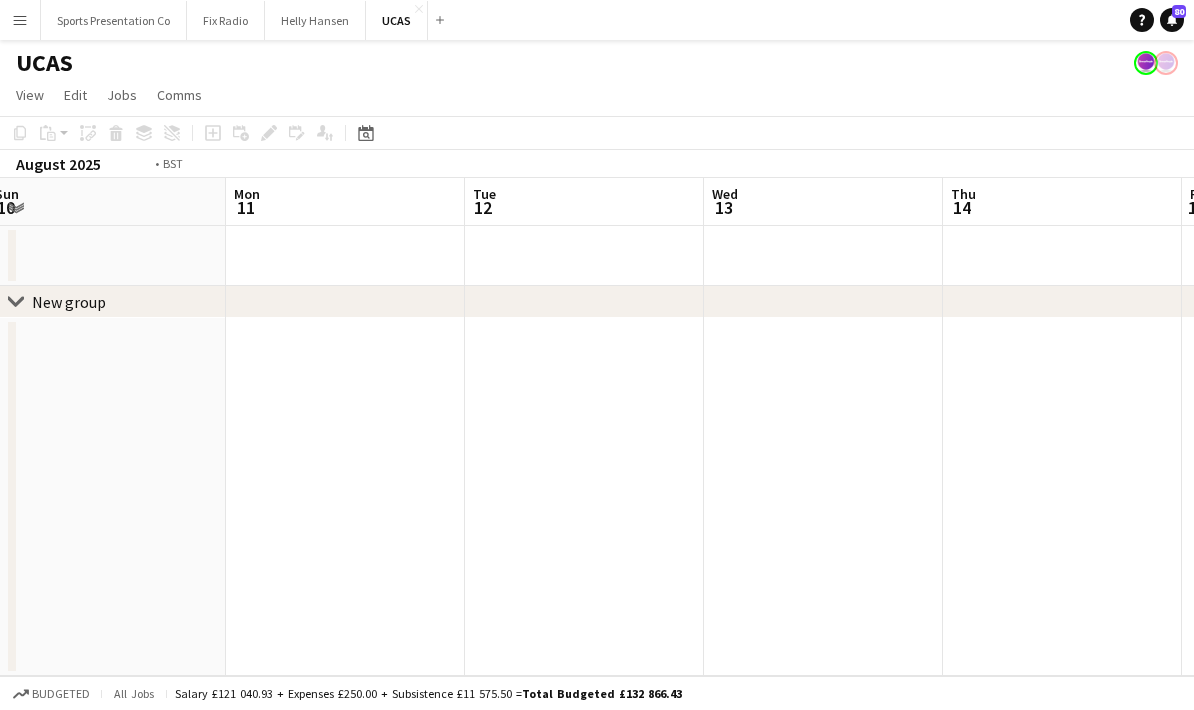 drag, startPoint x: 1077, startPoint y: 479, endPoint x: 347, endPoint y: 510, distance: 730.6579 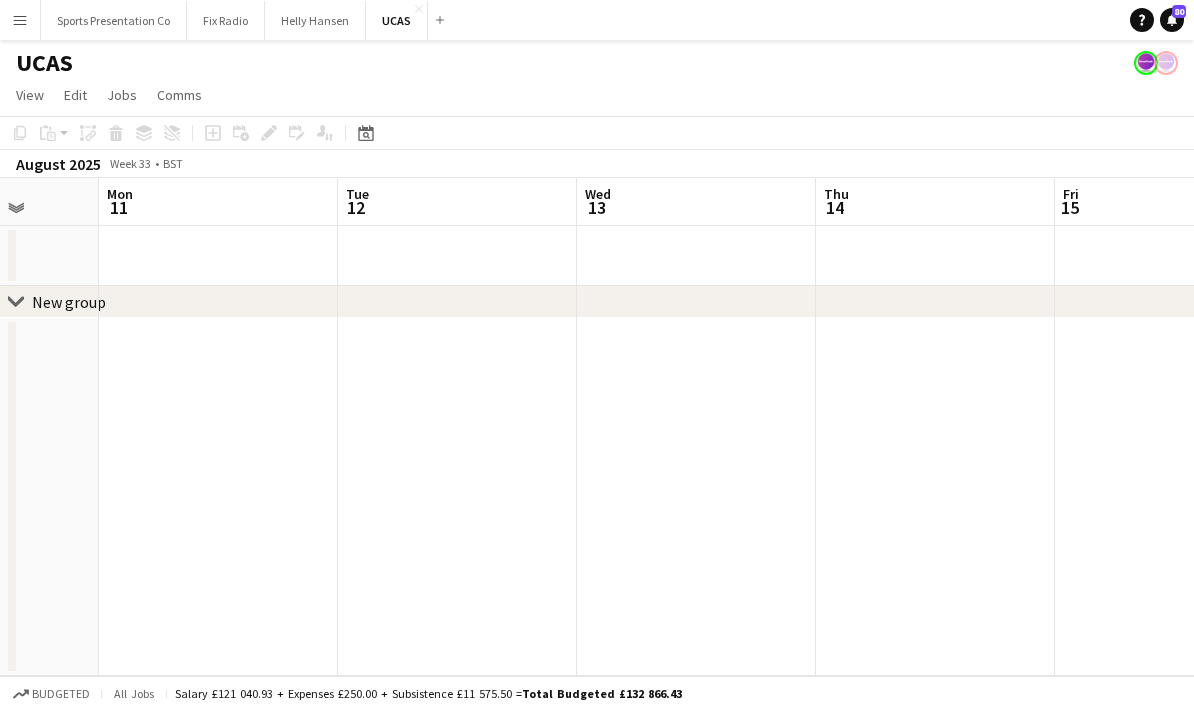 drag, startPoint x: 892, startPoint y: 484, endPoint x: 391, endPoint y: 517, distance: 502.08566 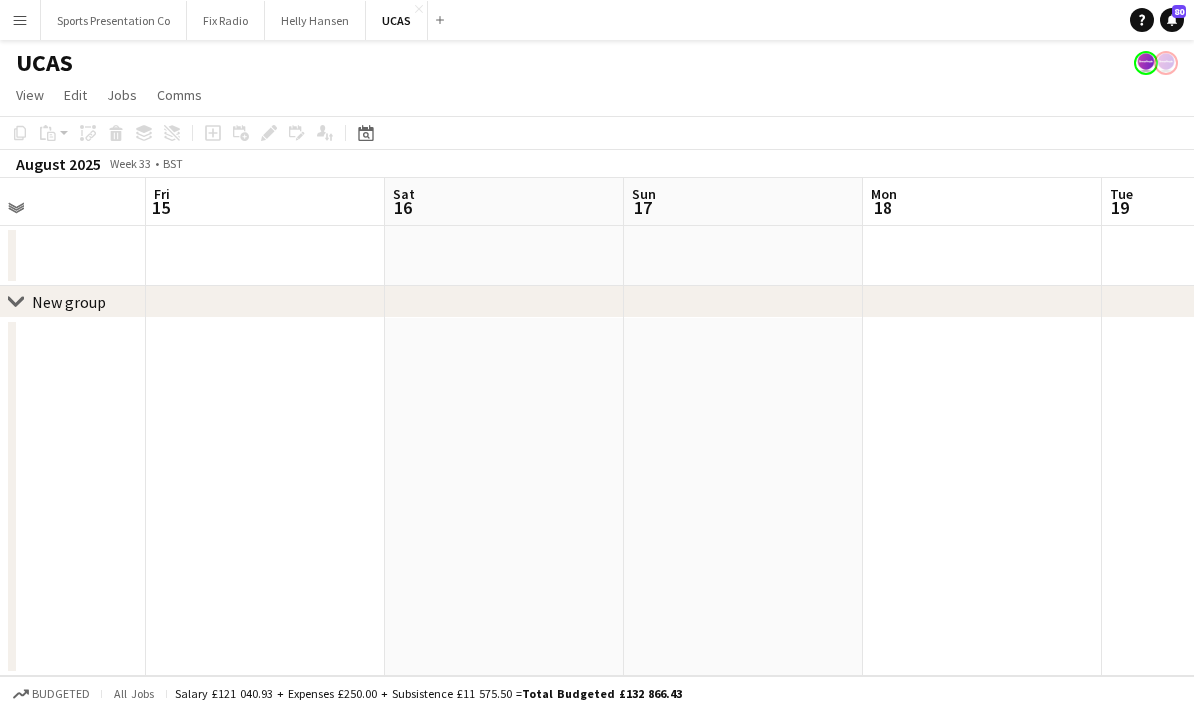 drag, startPoint x: 495, startPoint y: 511, endPoint x: 515, endPoint y: 488, distance: 30.479502 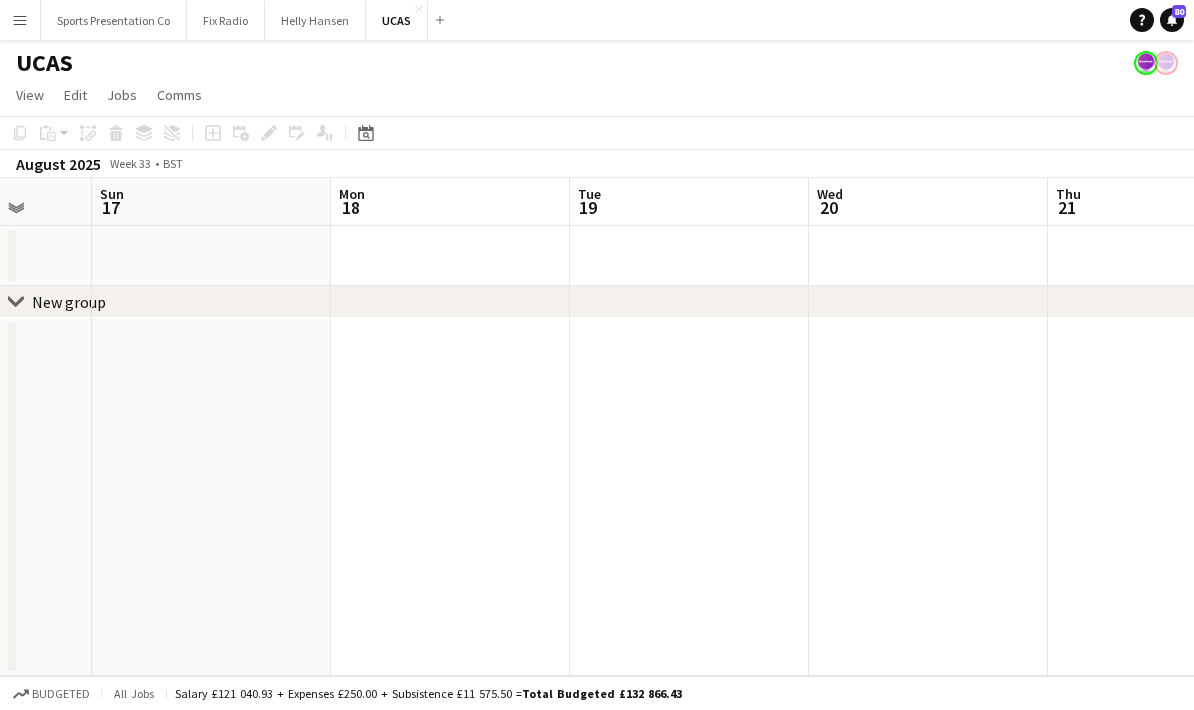 drag, startPoint x: 697, startPoint y: 469, endPoint x: 680, endPoint y: 468, distance: 17.029387 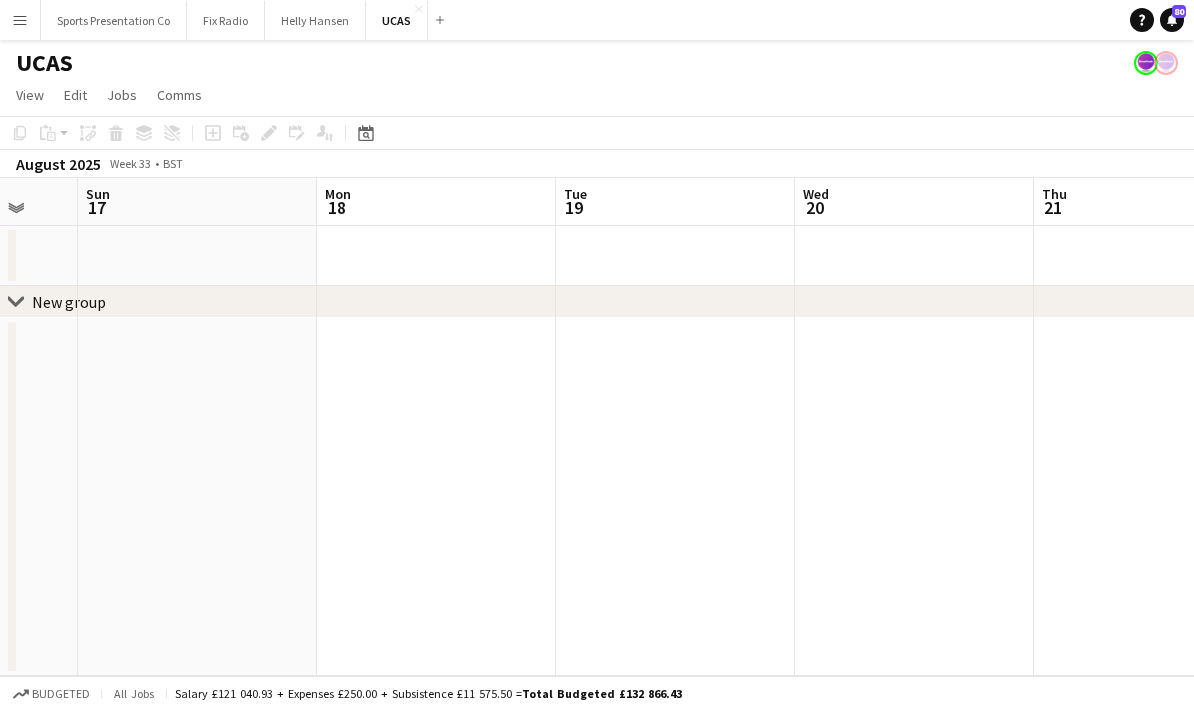 drag, startPoint x: 690, startPoint y: 465, endPoint x: 491, endPoint y: 474, distance: 199.20341 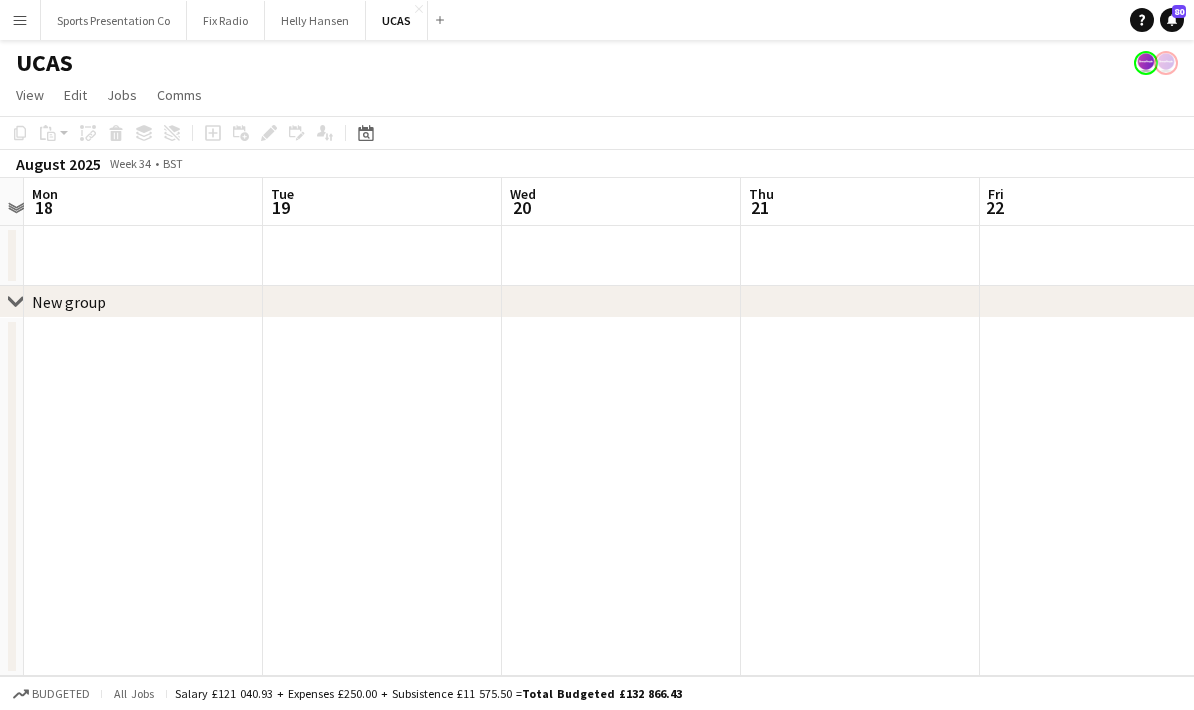 drag, startPoint x: 766, startPoint y: 451, endPoint x: 558, endPoint y: 473, distance: 209.16023 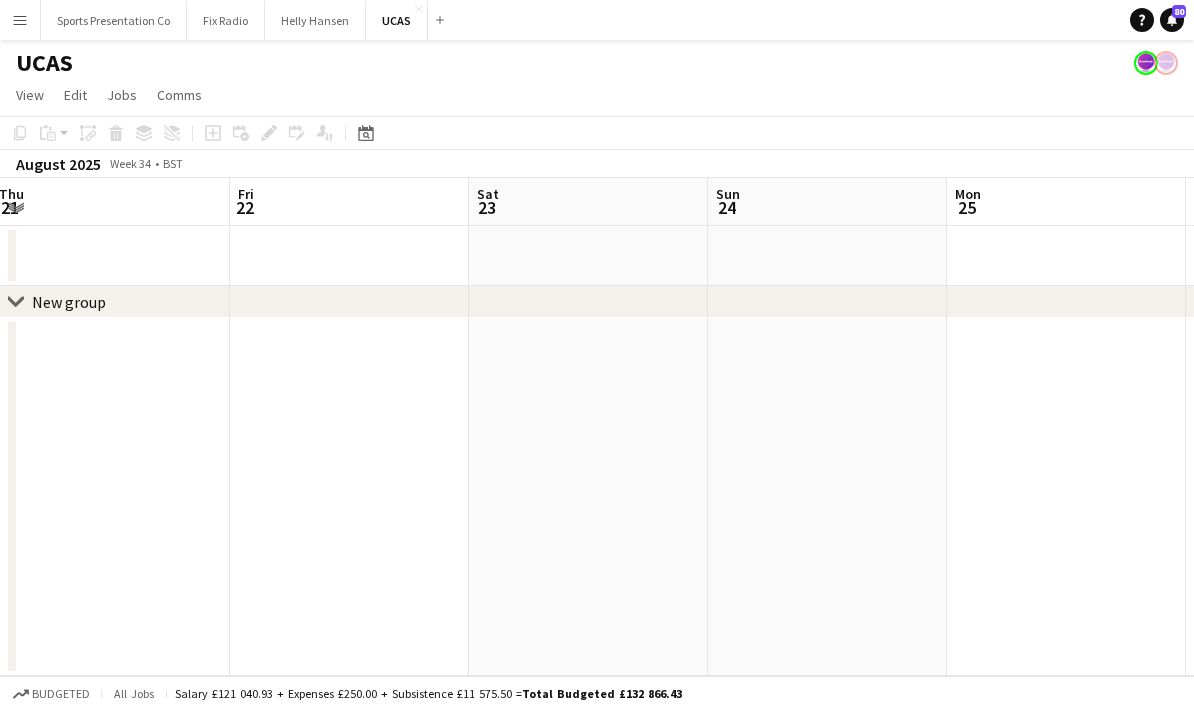 drag, startPoint x: 824, startPoint y: 460, endPoint x: 756, endPoint y: 450, distance: 68.73136 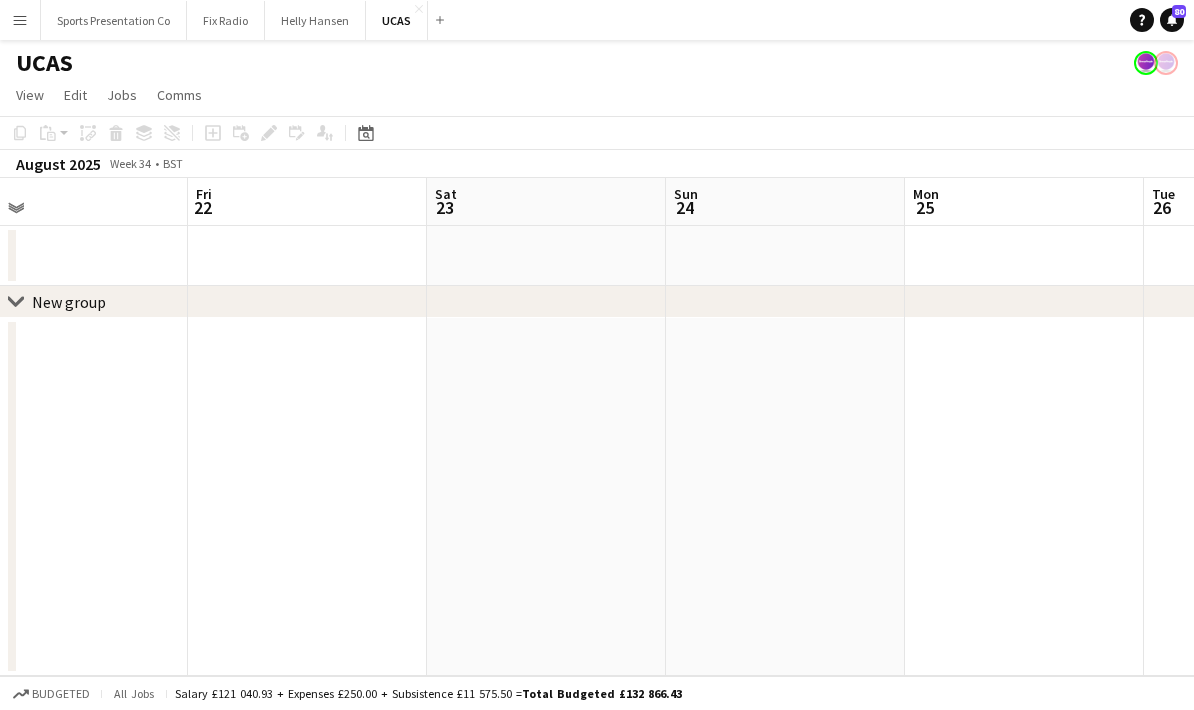 drag, startPoint x: 676, startPoint y: 464, endPoint x: 517, endPoint y: 461, distance: 159.0283 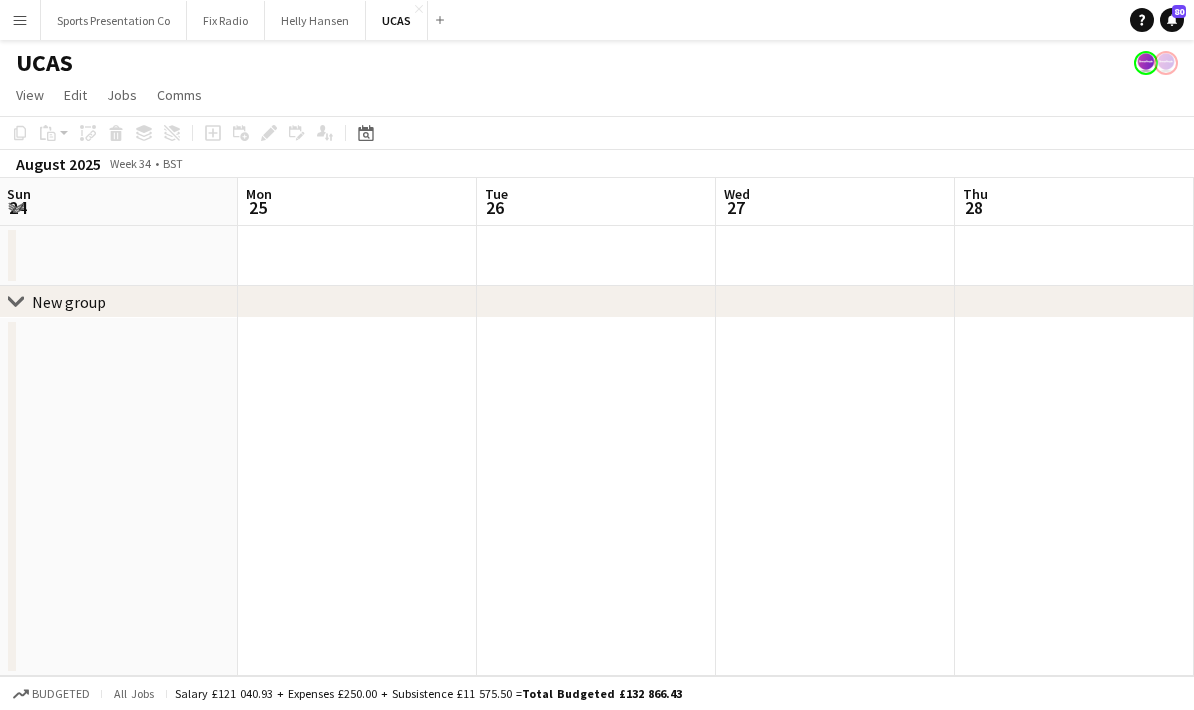 drag, startPoint x: 773, startPoint y: 450, endPoint x: 720, endPoint y: 447, distance: 53.08484 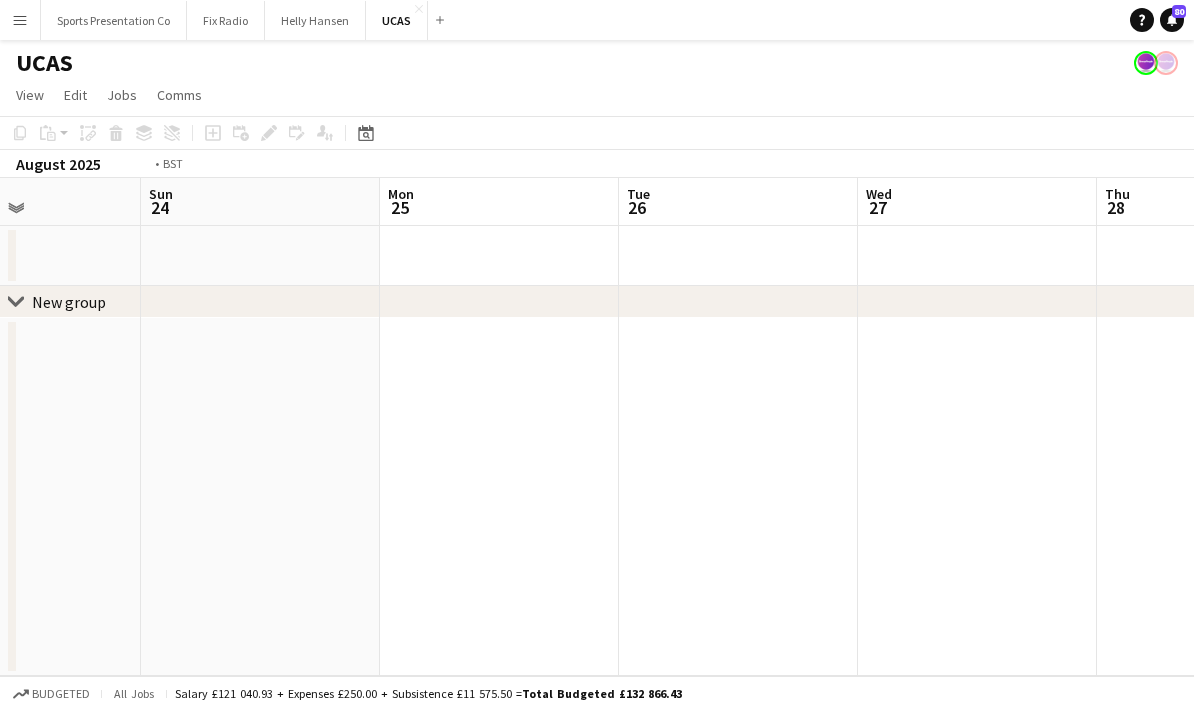 drag, startPoint x: 886, startPoint y: 433, endPoint x: 537, endPoint y: 460, distance: 350.04285 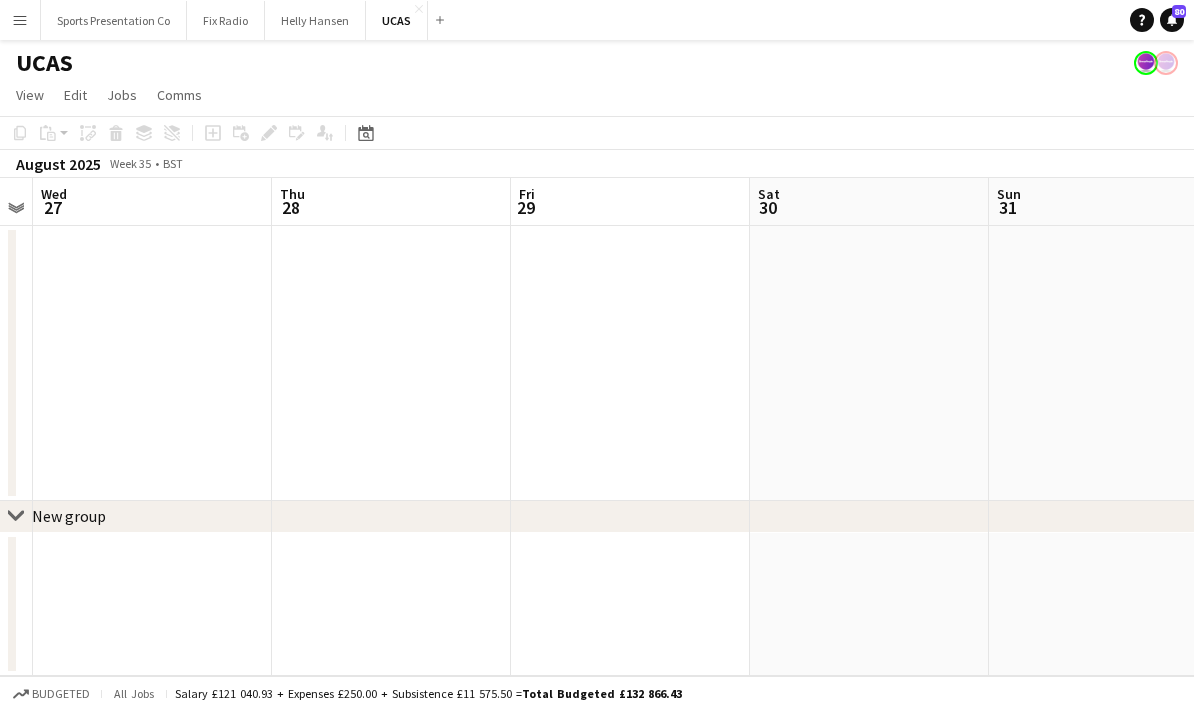 drag, startPoint x: 856, startPoint y: 441, endPoint x: 539, endPoint y: 459, distance: 317.51062 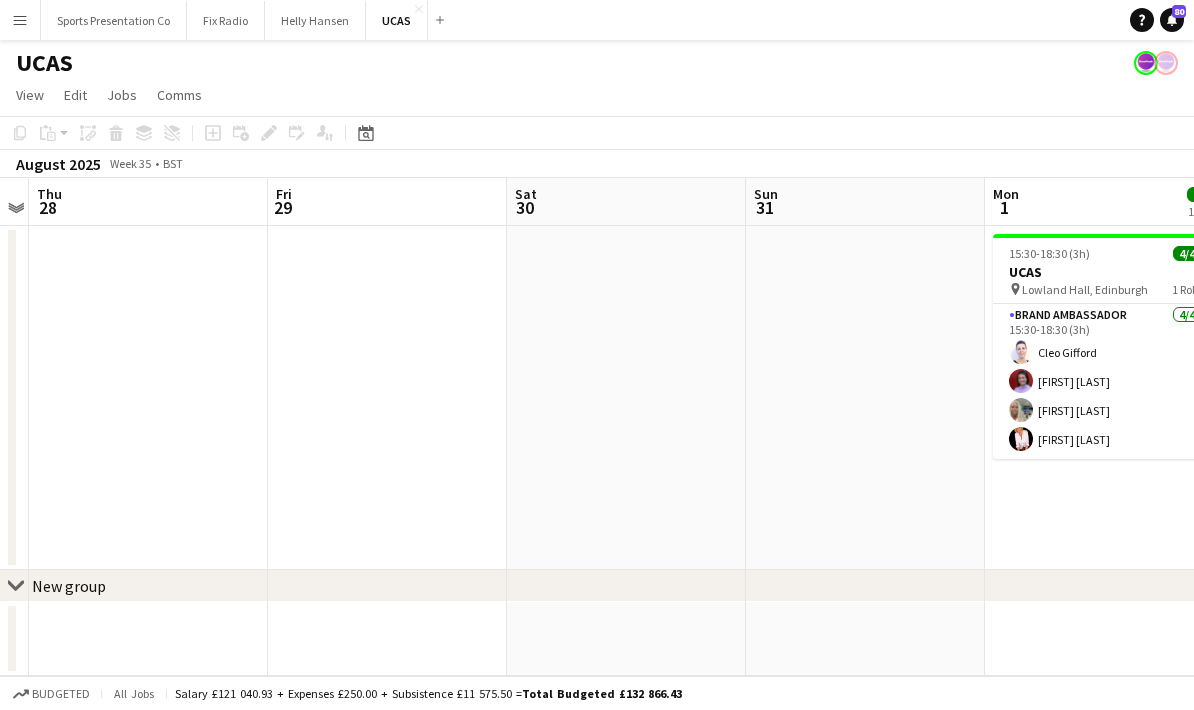 scroll, scrollTop: 0, scrollLeft: 704, axis: horizontal 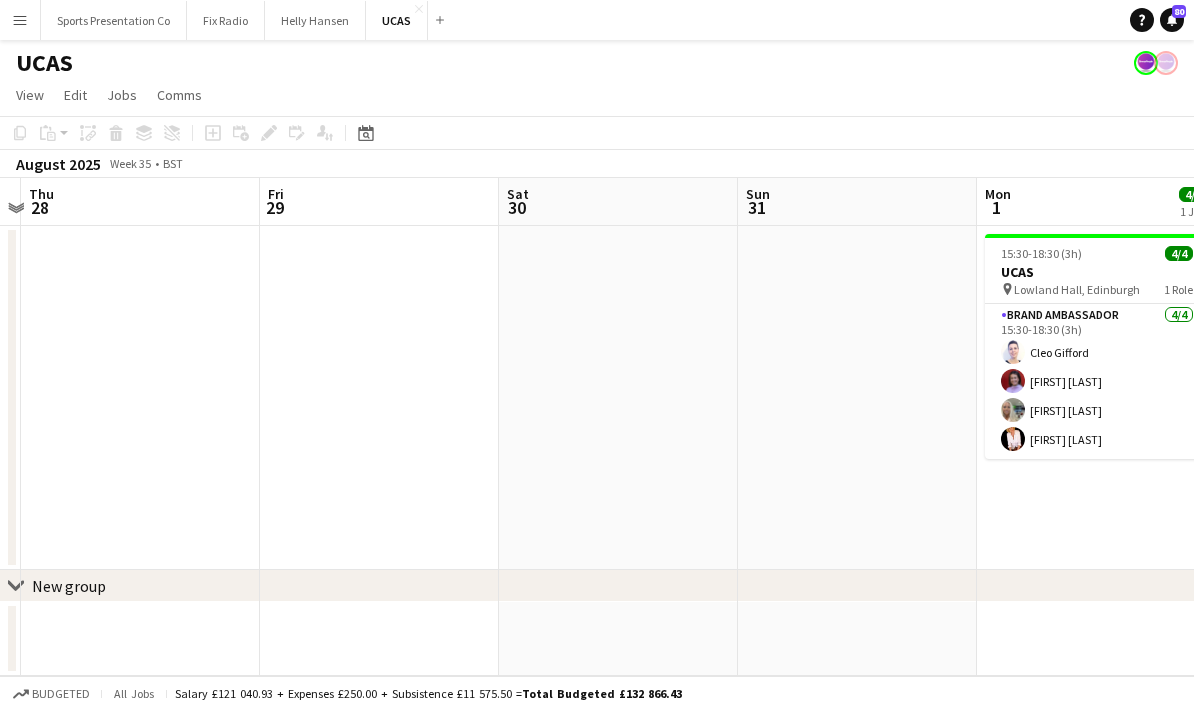 drag, startPoint x: 524, startPoint y: 436, endPoint x: 444, endPoint y: 436, distance: 80 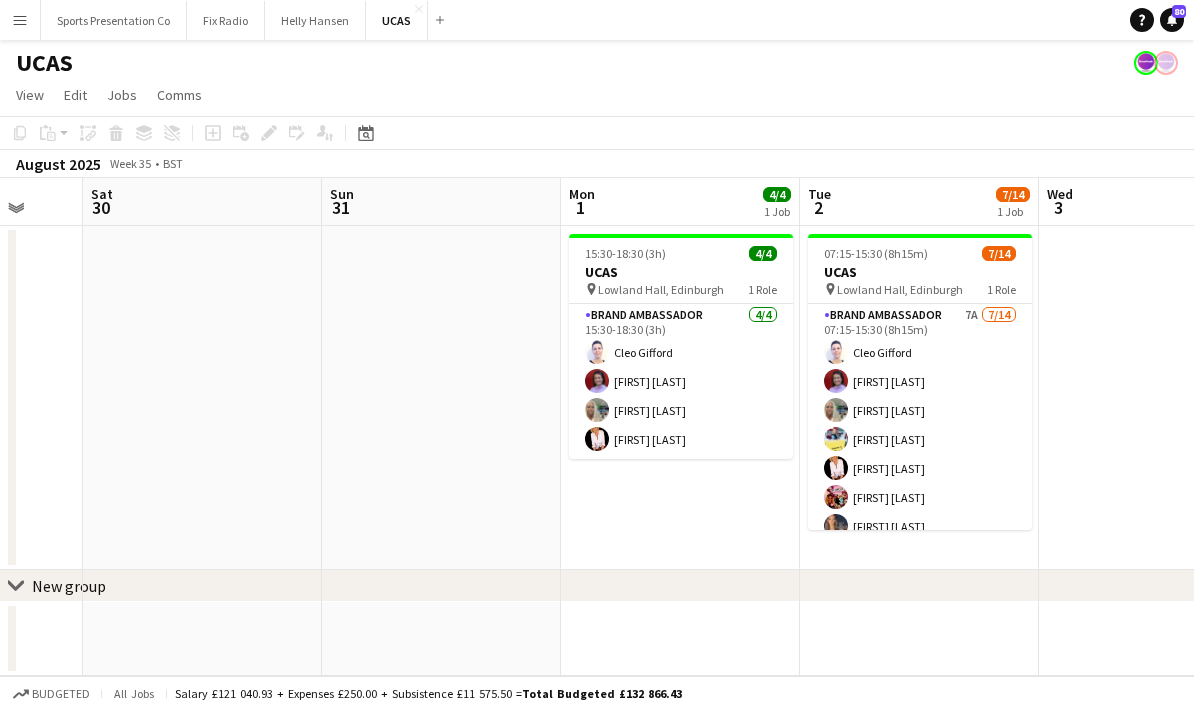 scroll, scrollTop: 0, scrollLeft: 665, axis: horizontal 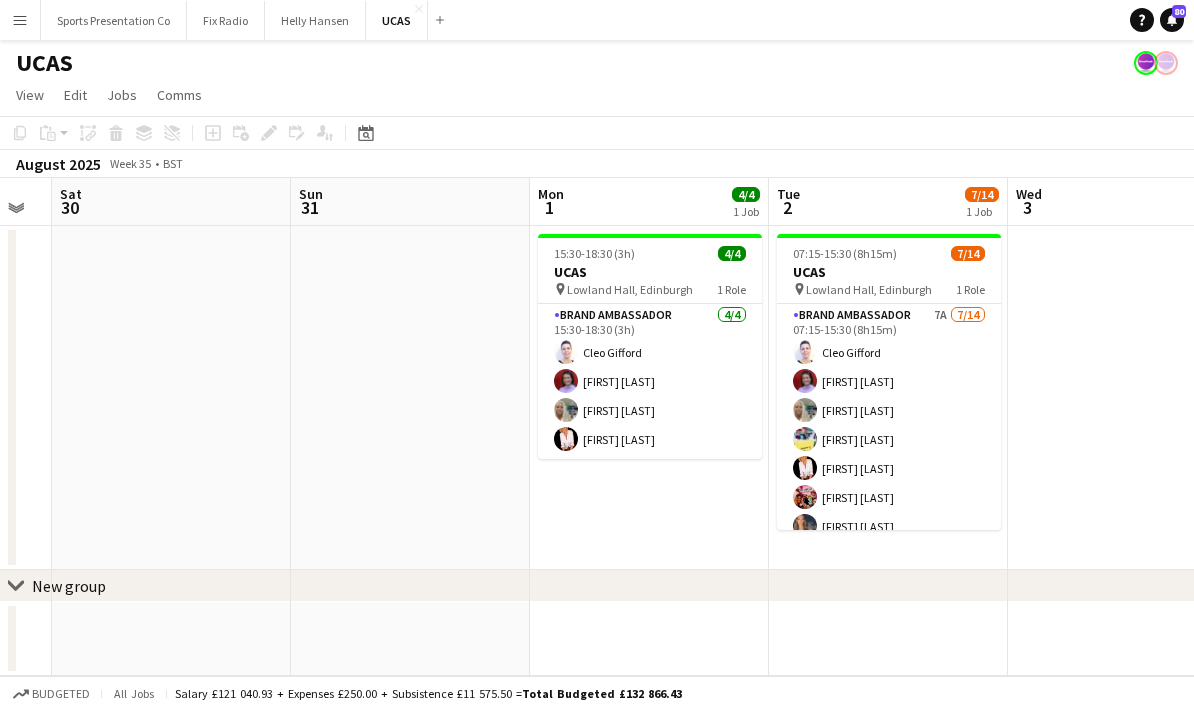 drag, startPoint x: 610, startPoint y: 428, endPoint x: 409, endPoint y: 421, distance: 201.12186 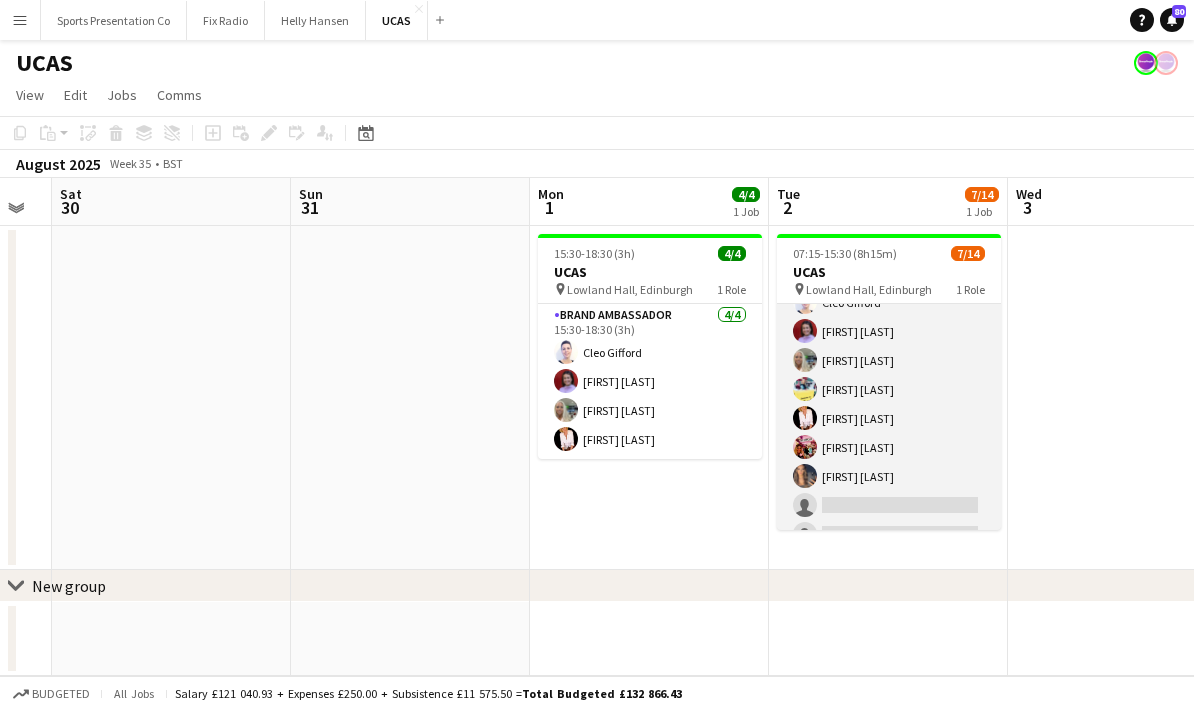 scroll, scrollTop: 53, scrollLeft: 0, axis: vertical 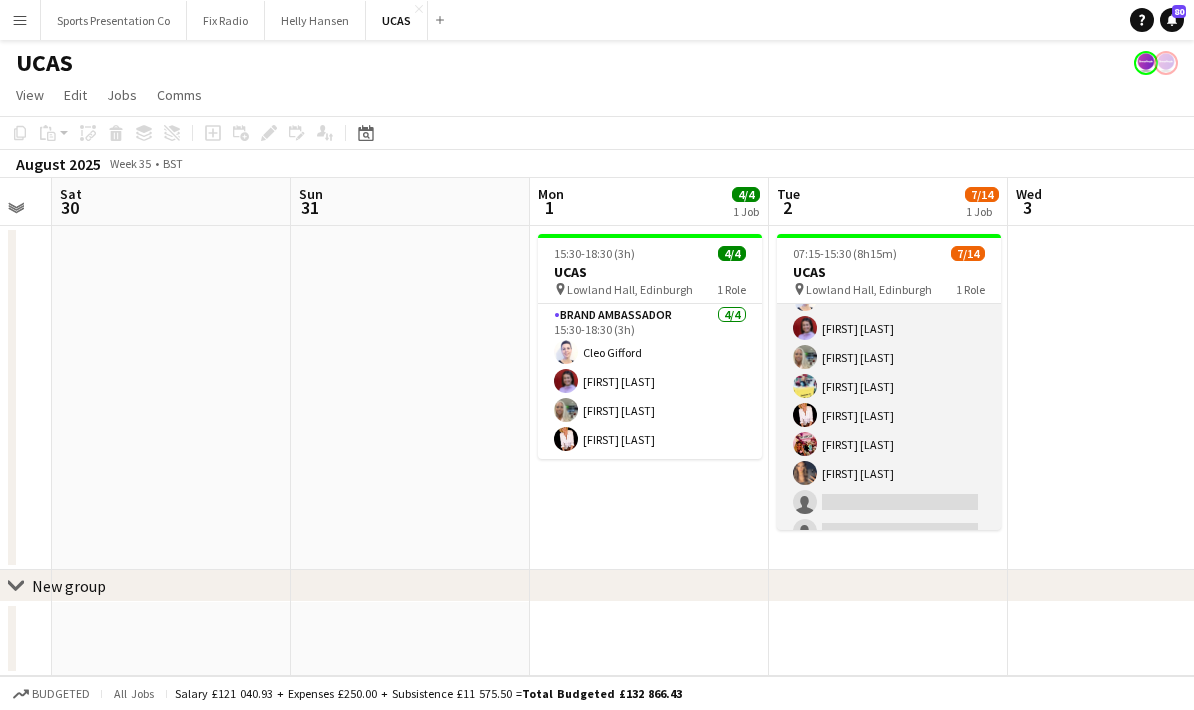 click on "Brand Ambassador   [NUMBER]A   [NUMBER]/[NUMBER]   [TIME]-[TIME] ([DURATION])
[FIRST] [LAST] [FIRST] [LAST] [FIRST] [LAST] [FIRST] [LAST] [FIRST] [LAST] [FIRST] [LAST]
single-neutral-actions
single-neutral-actions
single-neutral-actions
single-neutral-actions
single-neutral-actions
single-neutral-actions" at bounding box center [889, 473] 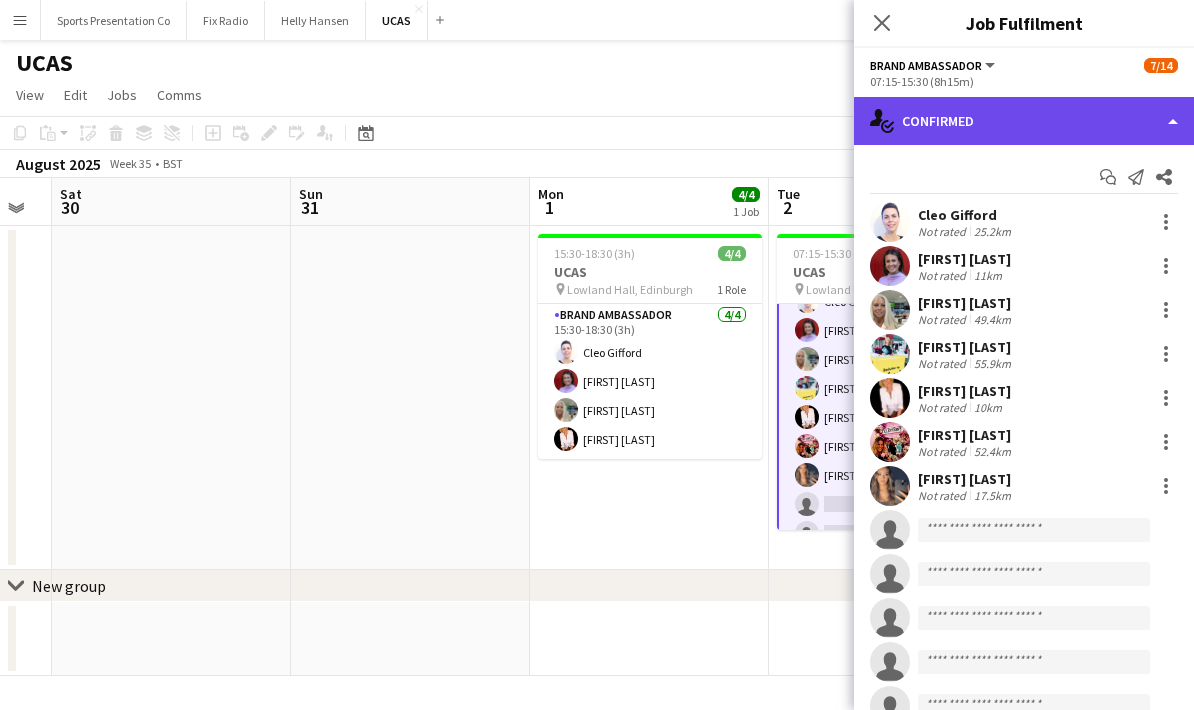 click on "single-neutral-actions-check-2
Confirmed" 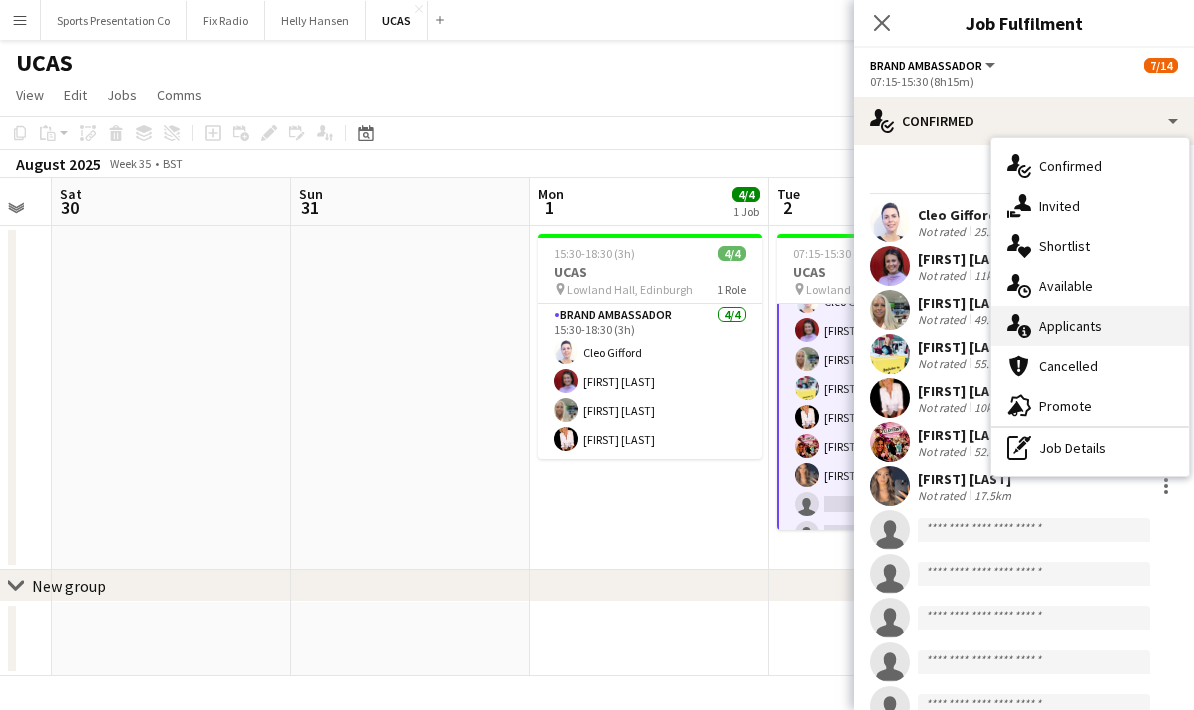 click on "single-neutral-actions-information
Applicants" at bounding box center [1090, 326] 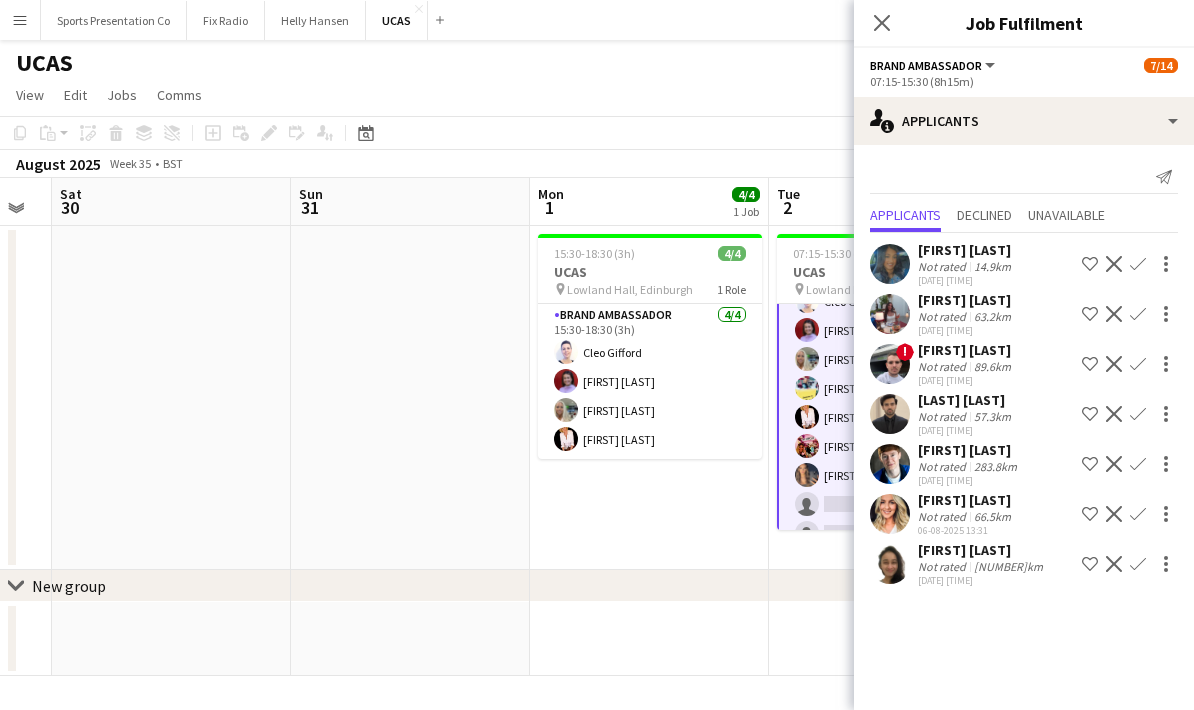 click on "14.9km" at bounding box center [992, 316] 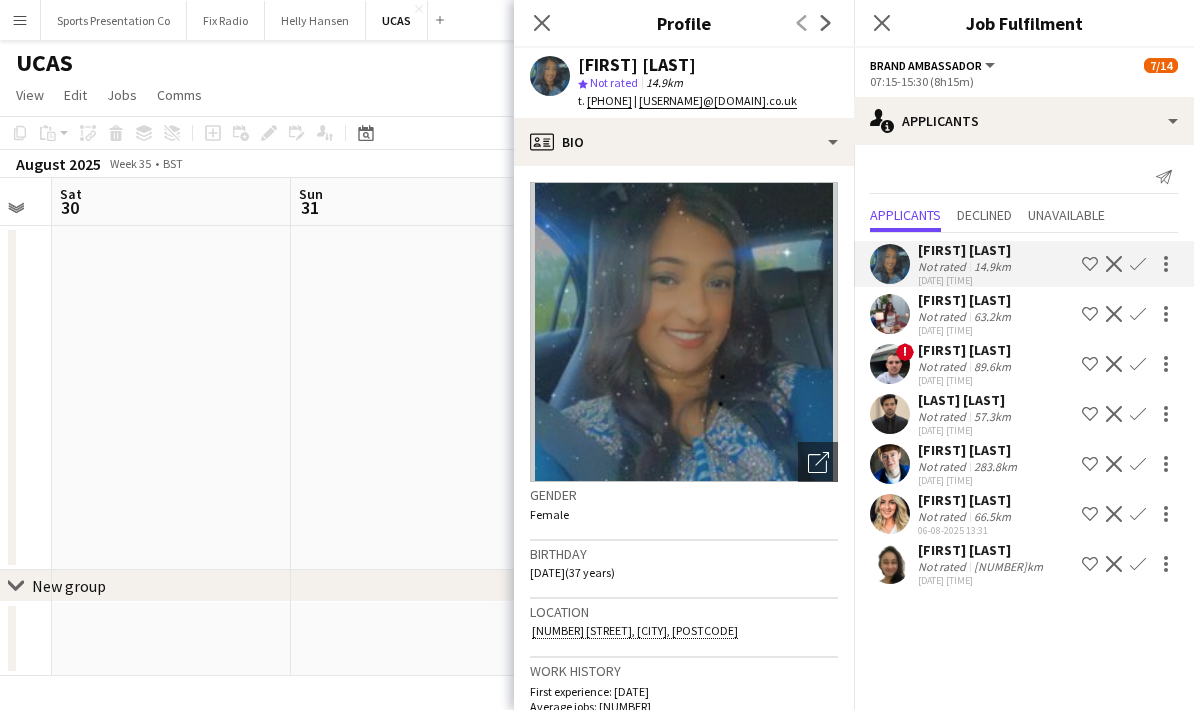 scroll, scrollTop: 0, scrollLeft: 0, axis: both 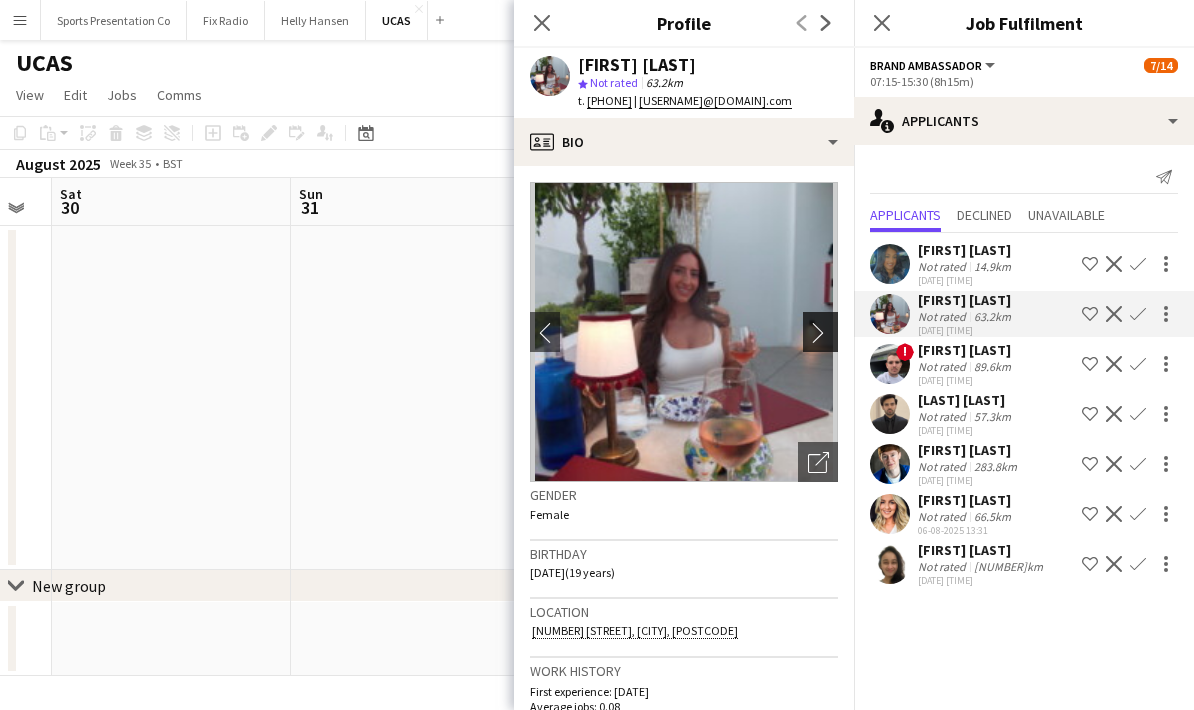 click on "chevron-right" 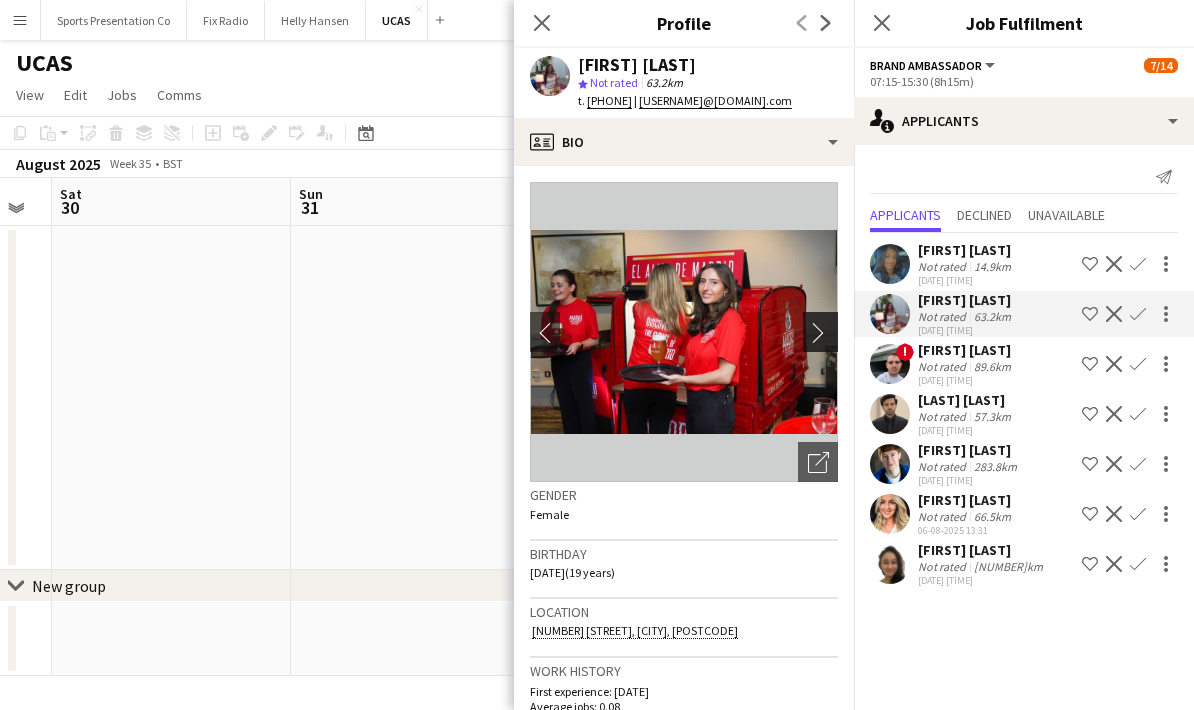 click on "chevron-right" 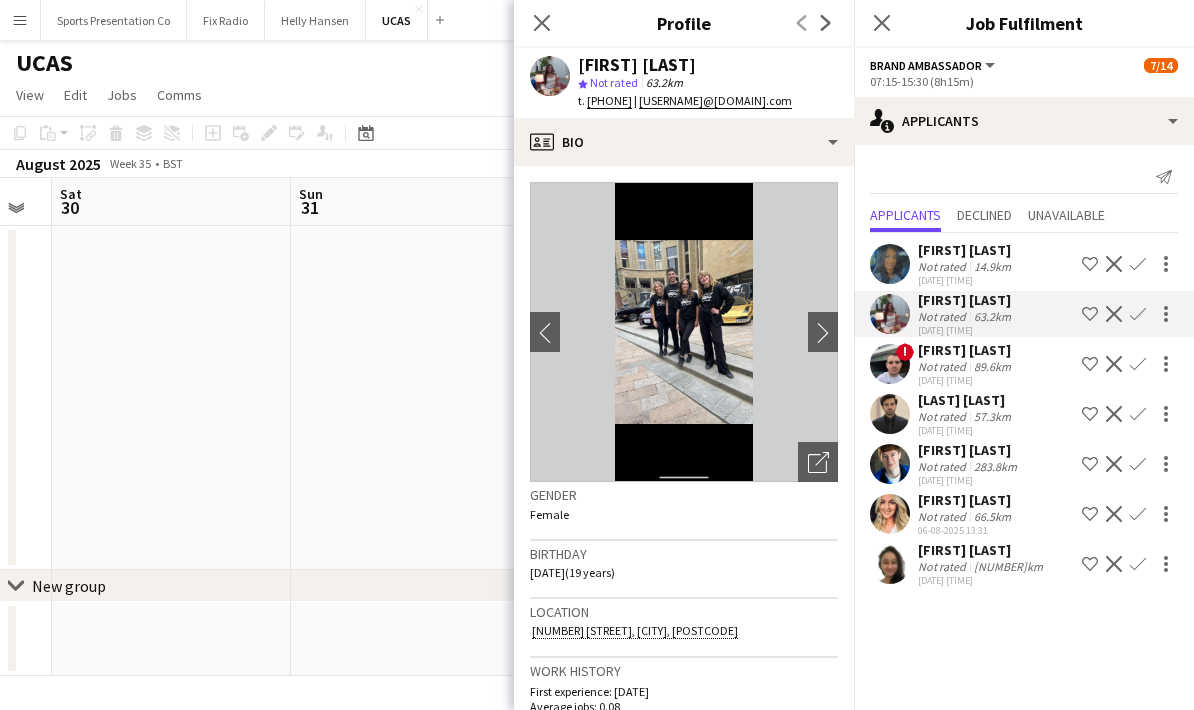 click on "Confirm" 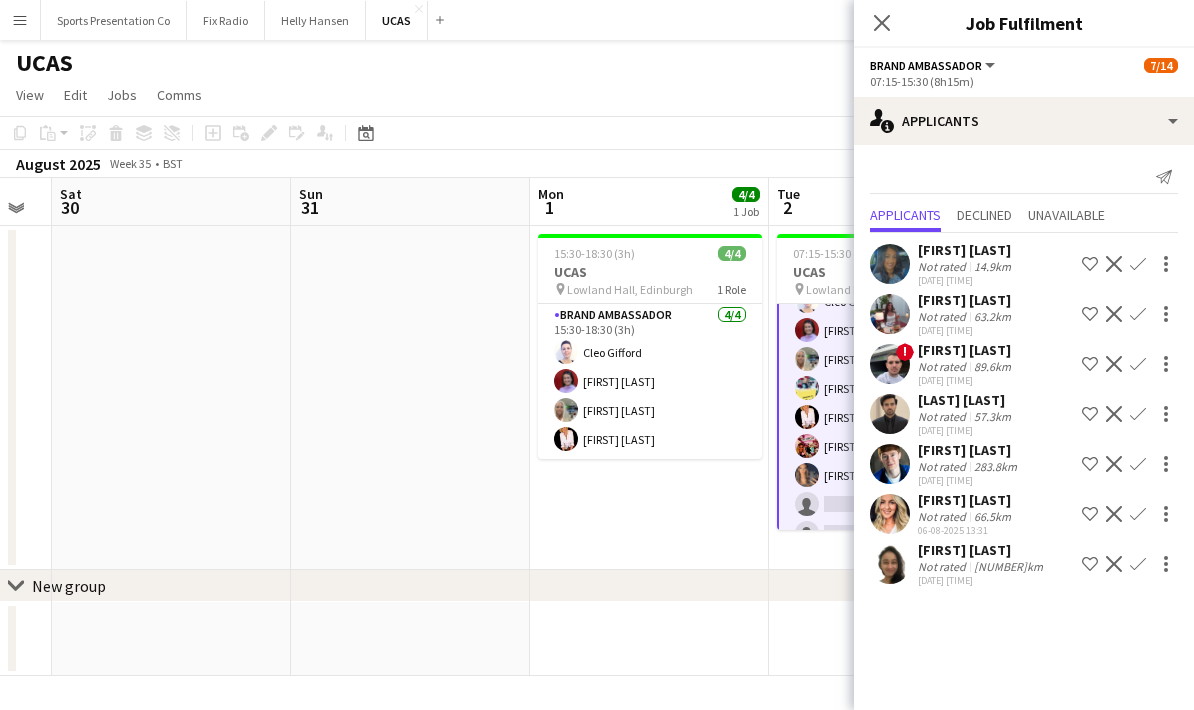 click on "Not rated" at bounding box center (944, 416) 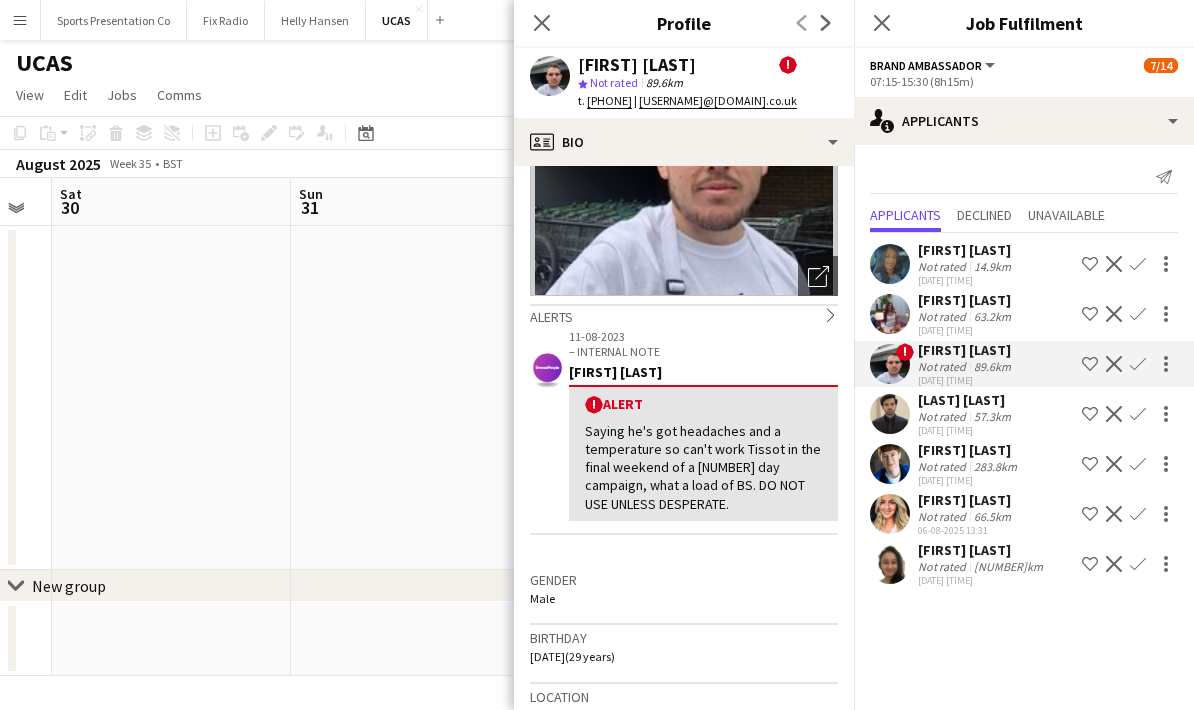 scroll, scrollTop: 29, scrollLeft: 0, axis: vertical 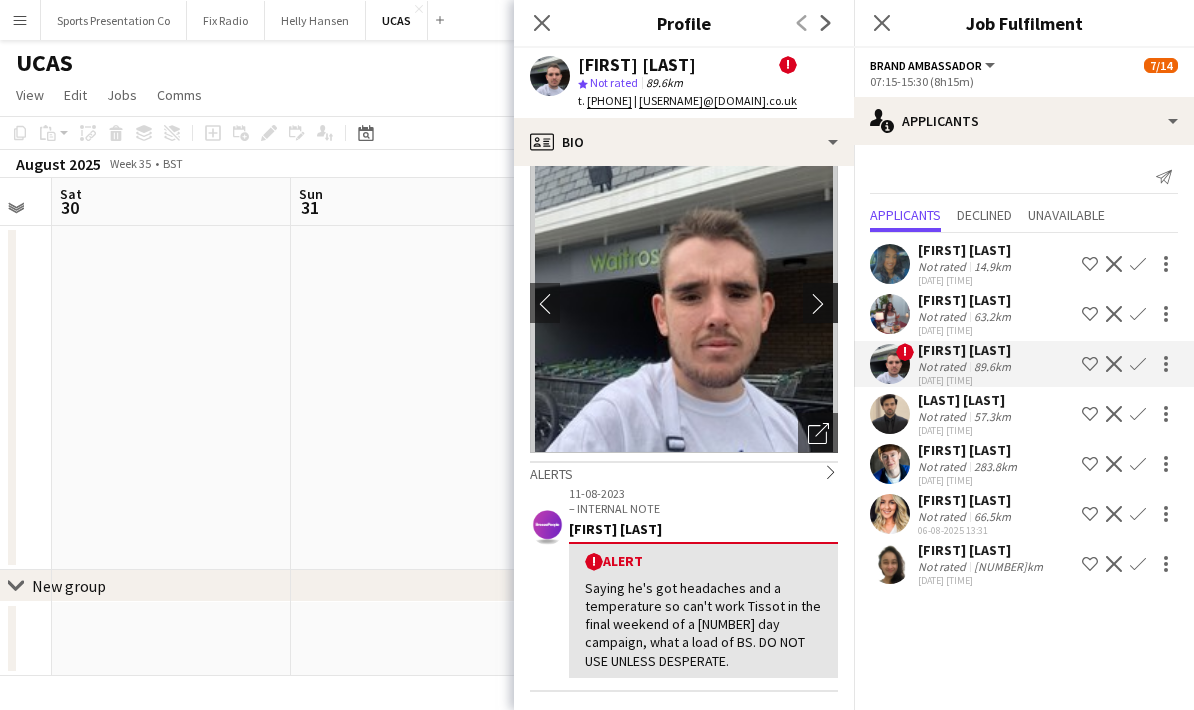 click on "chevron-right" 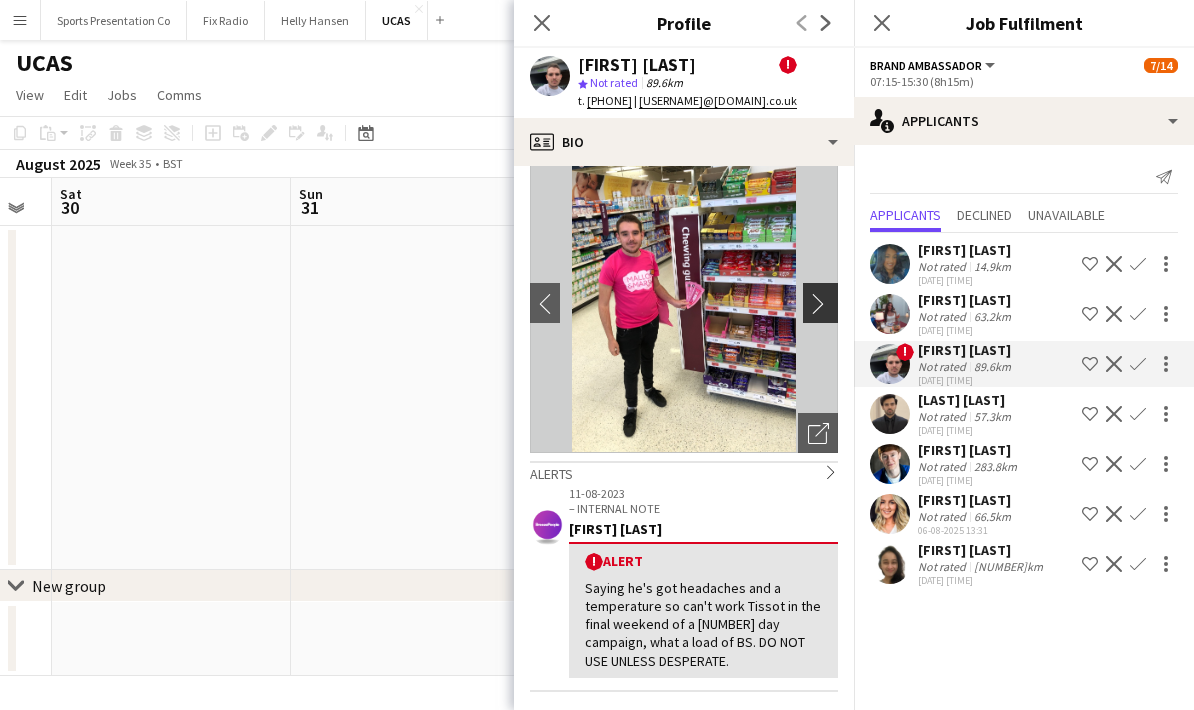 click on "chevron-right" 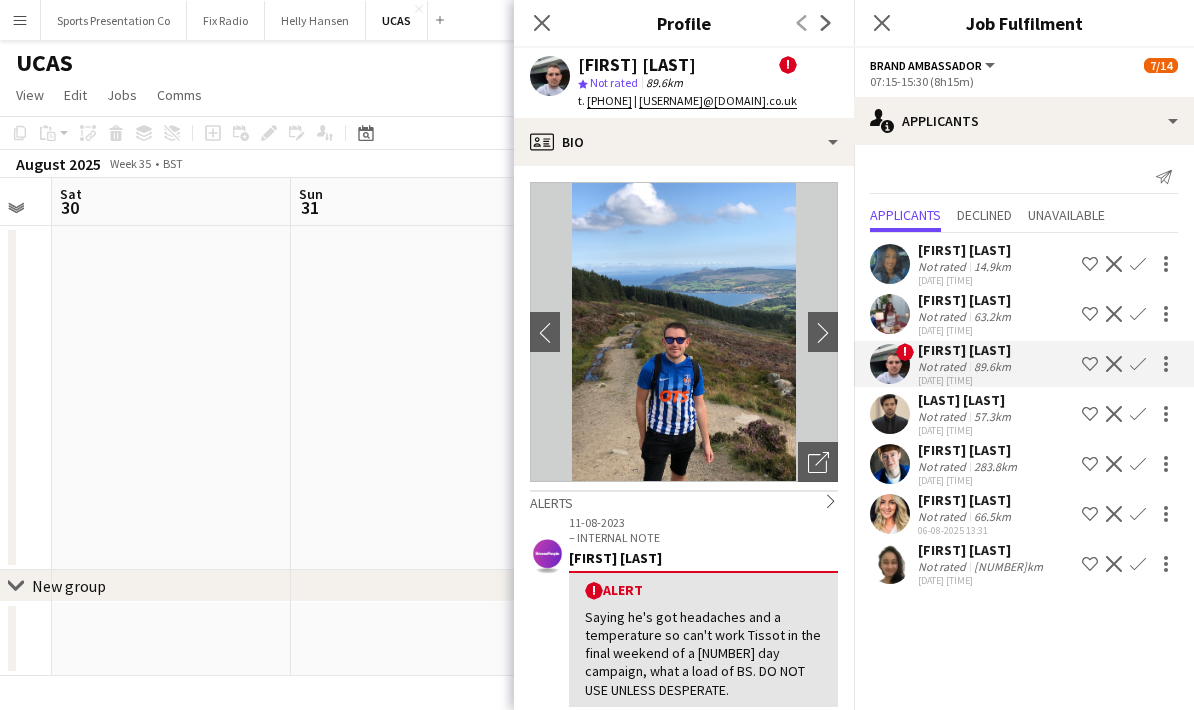 scroll, scrollTop: 0, scrollLeft: 0, axis: both 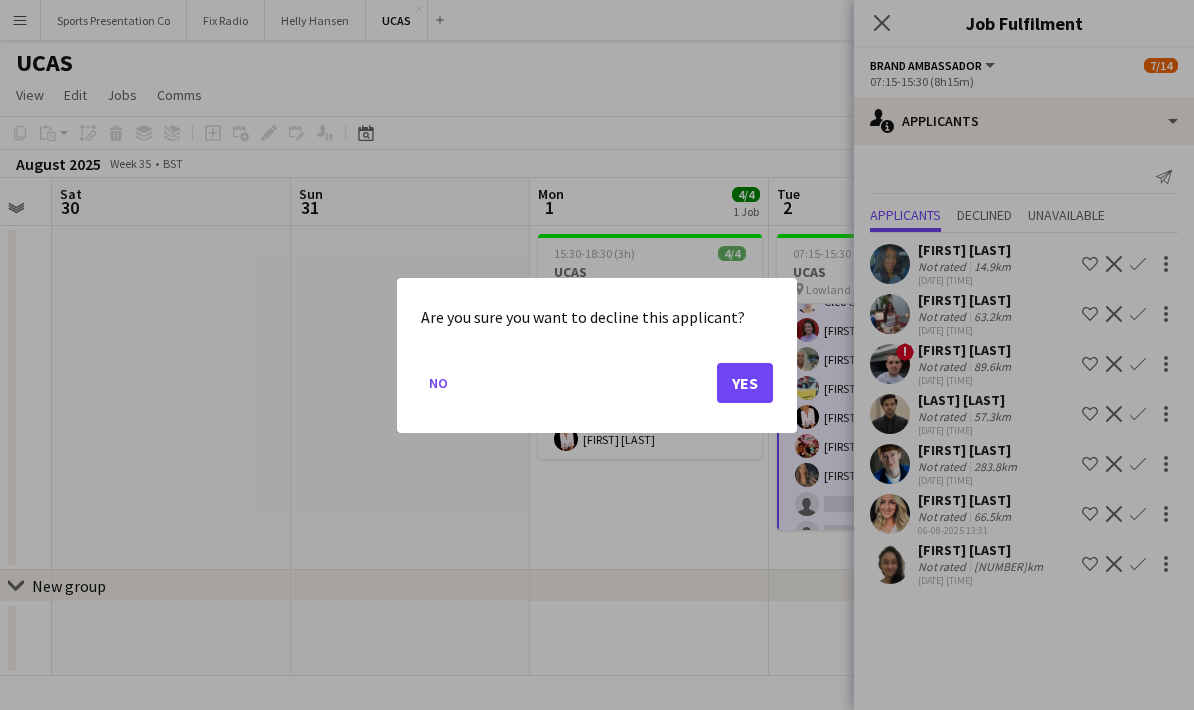 click on "Yes" 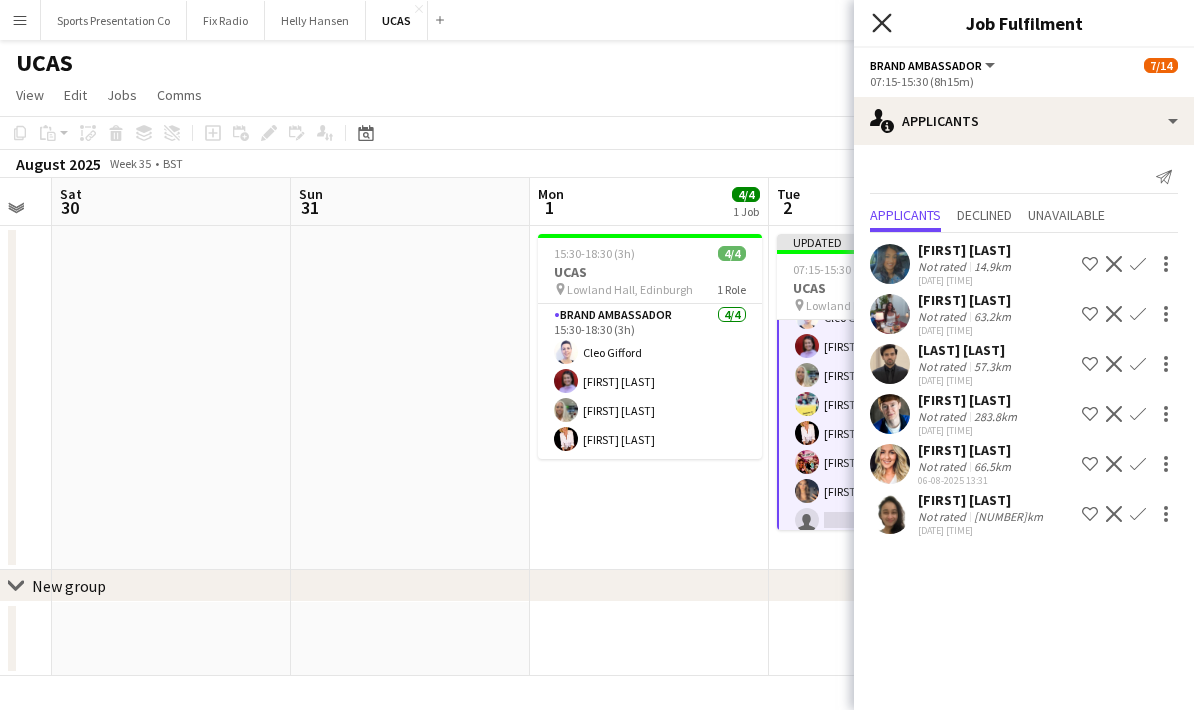 click on "Close pop-in" 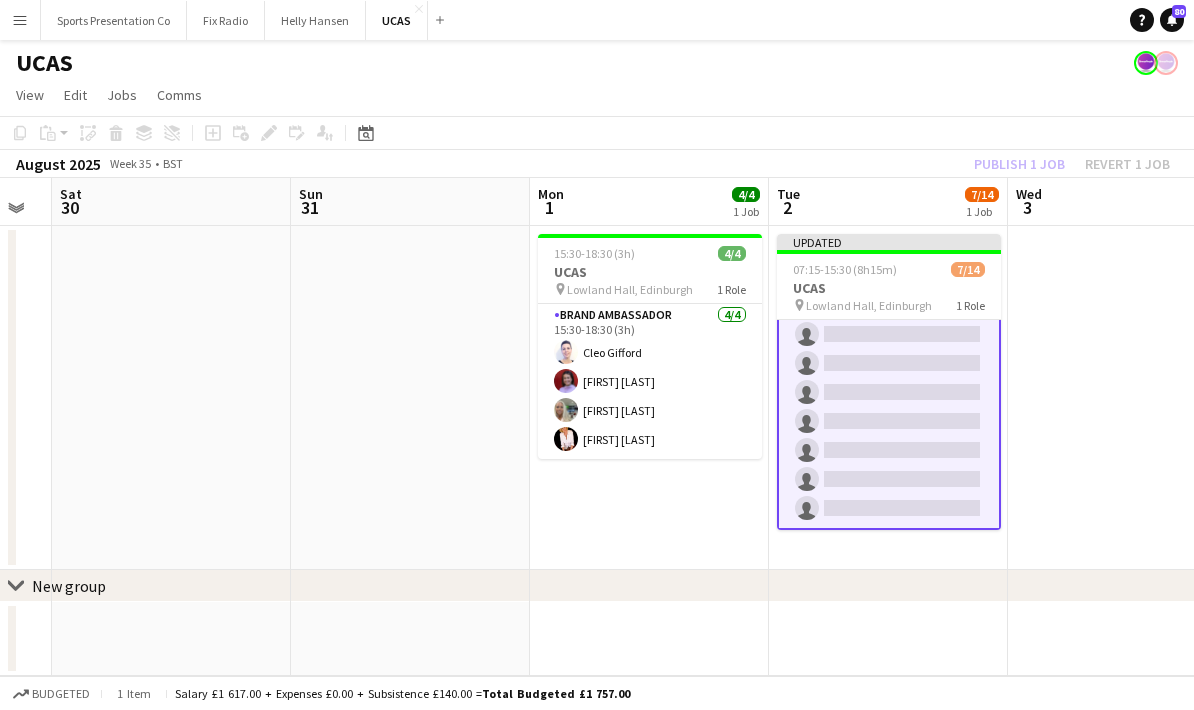 scroll, scrollTop: 239, scrollLeft: 0, axis: vertical 